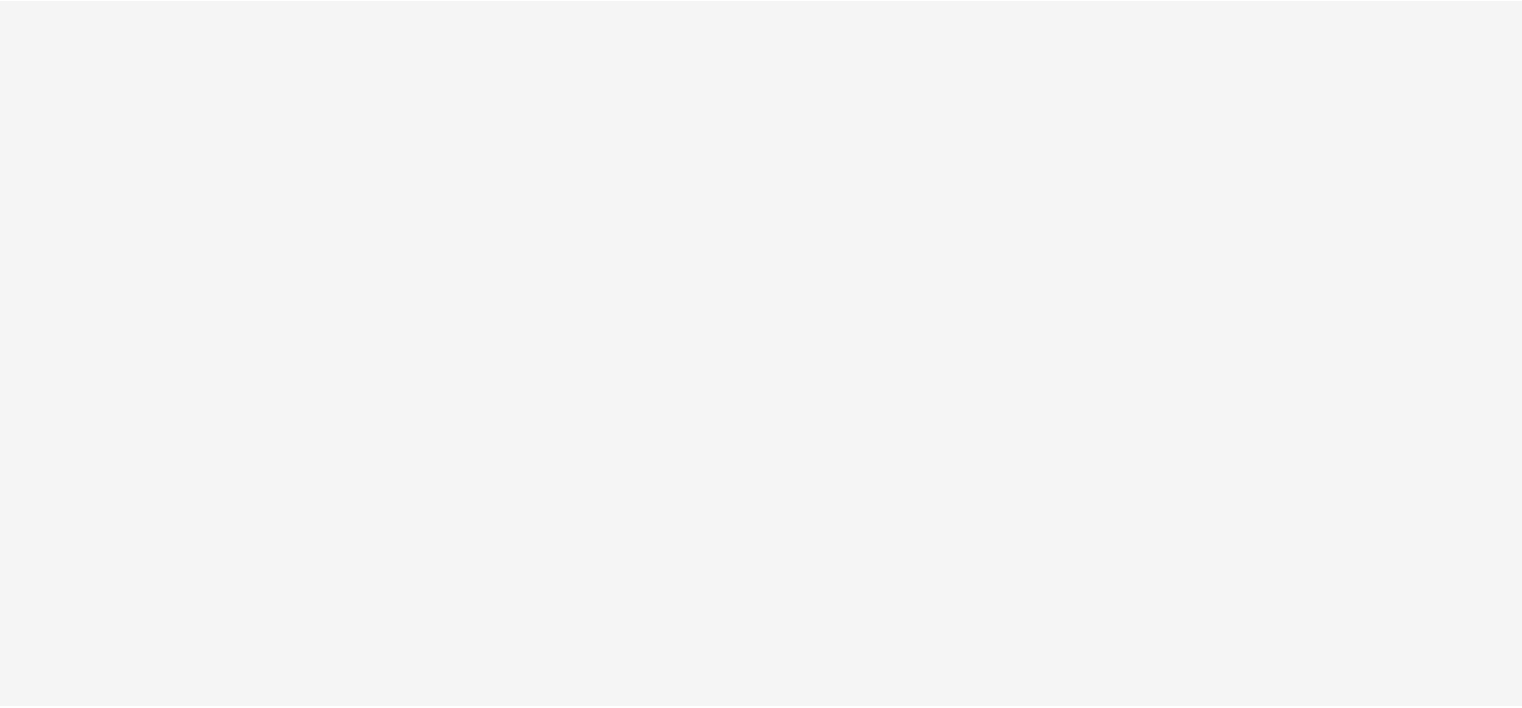 scroll, scrollTop: 0, scrollLeft: 0, axis: both 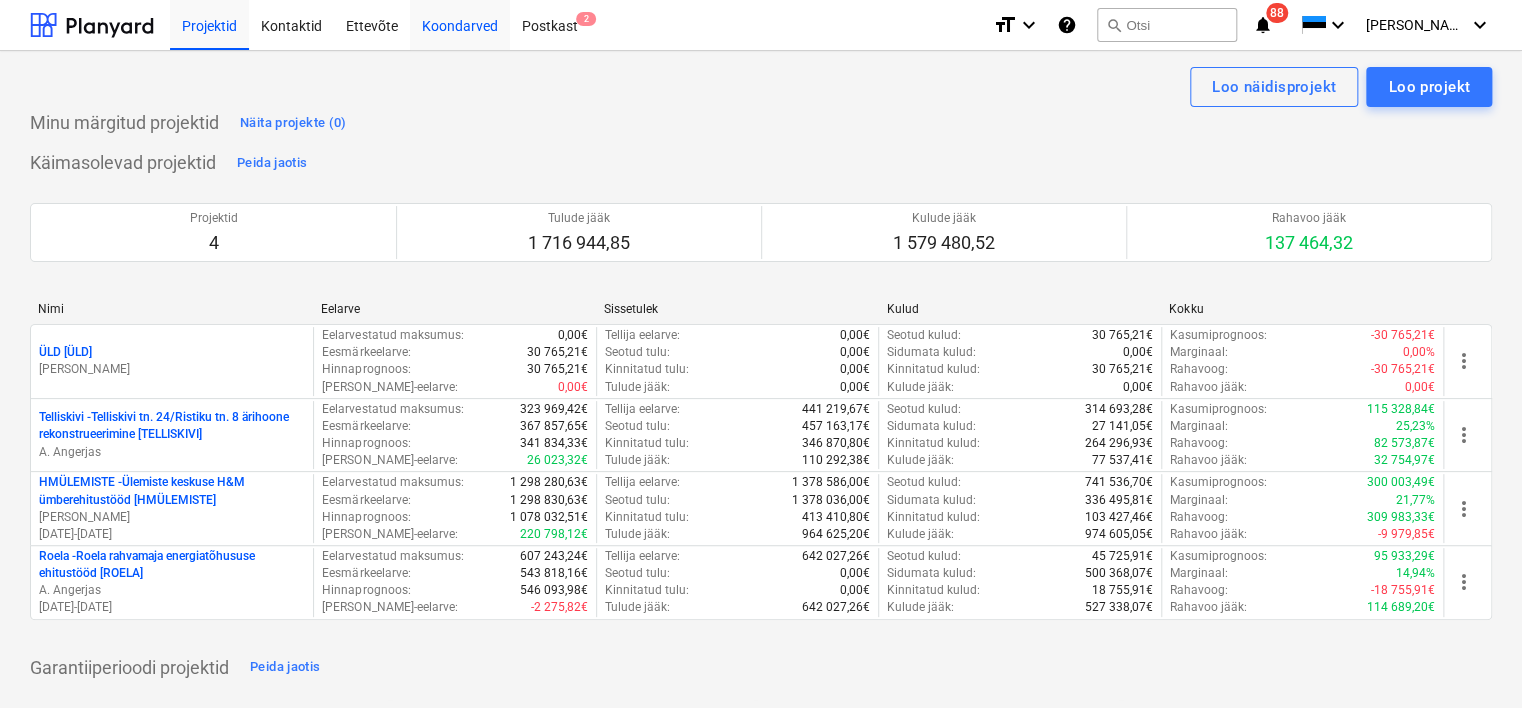click on "Koondarved" at bounding box center [460, 24] 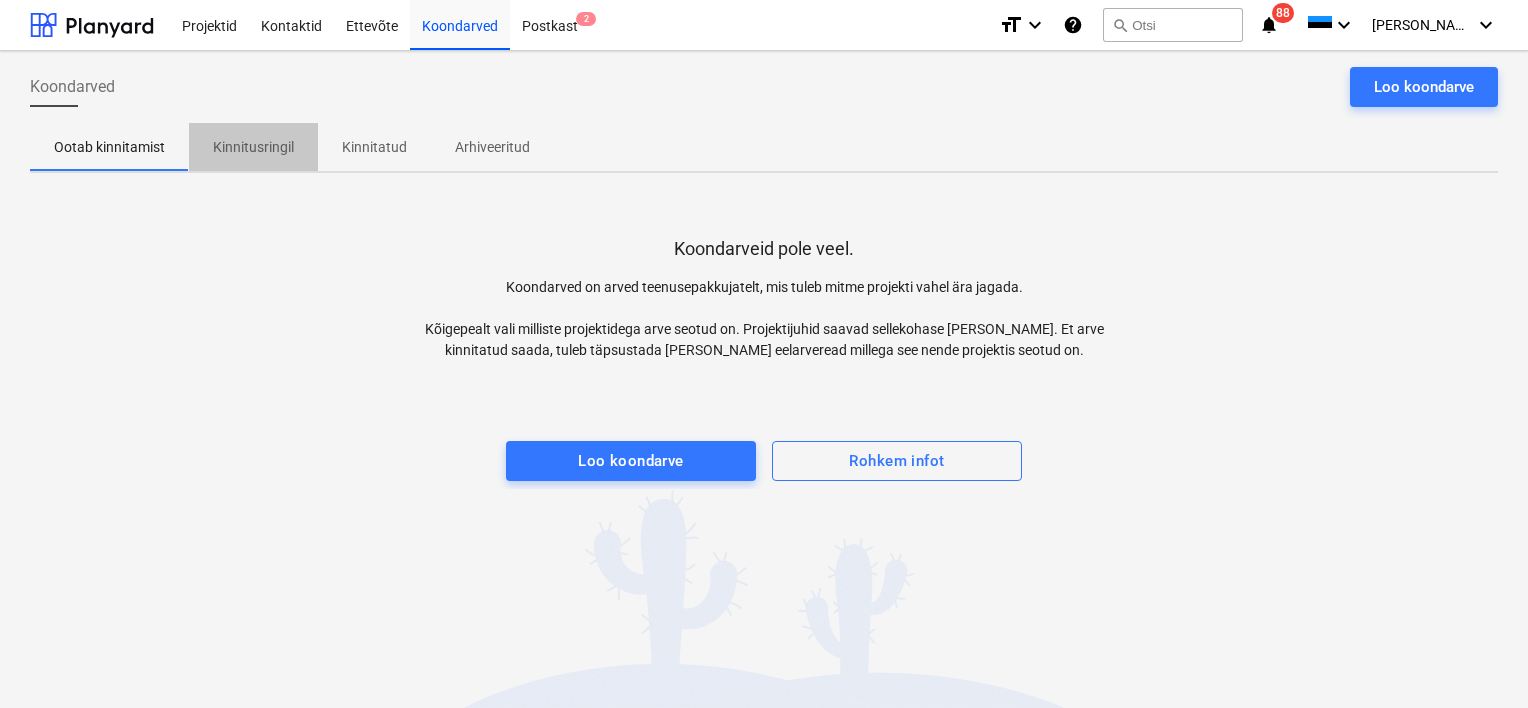 click on "Kinnitusringil" at bounding box center (253, 147) 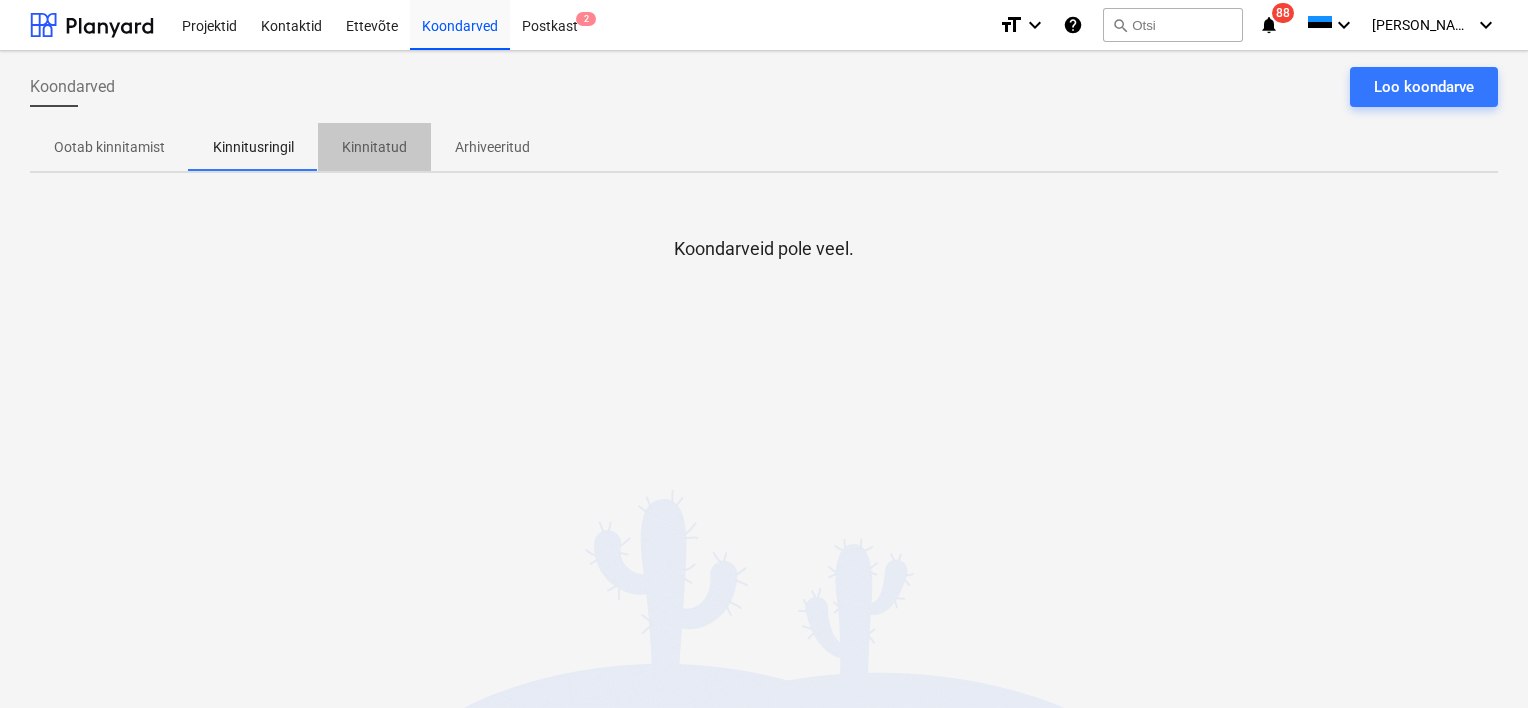 click on "Kinnitatud" at bounding box center (374, 147) 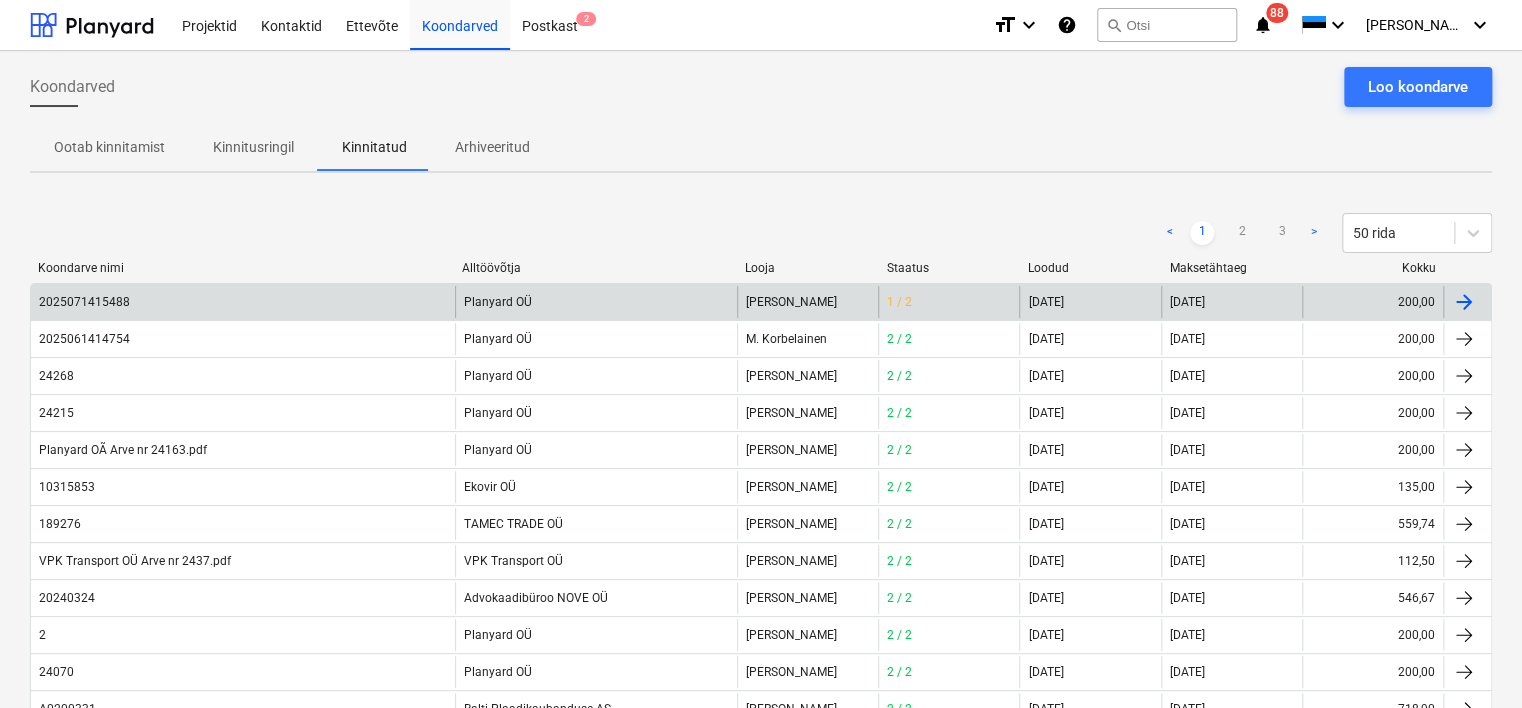 click on "Planyard OÜ" at bounding box center [596, 302] 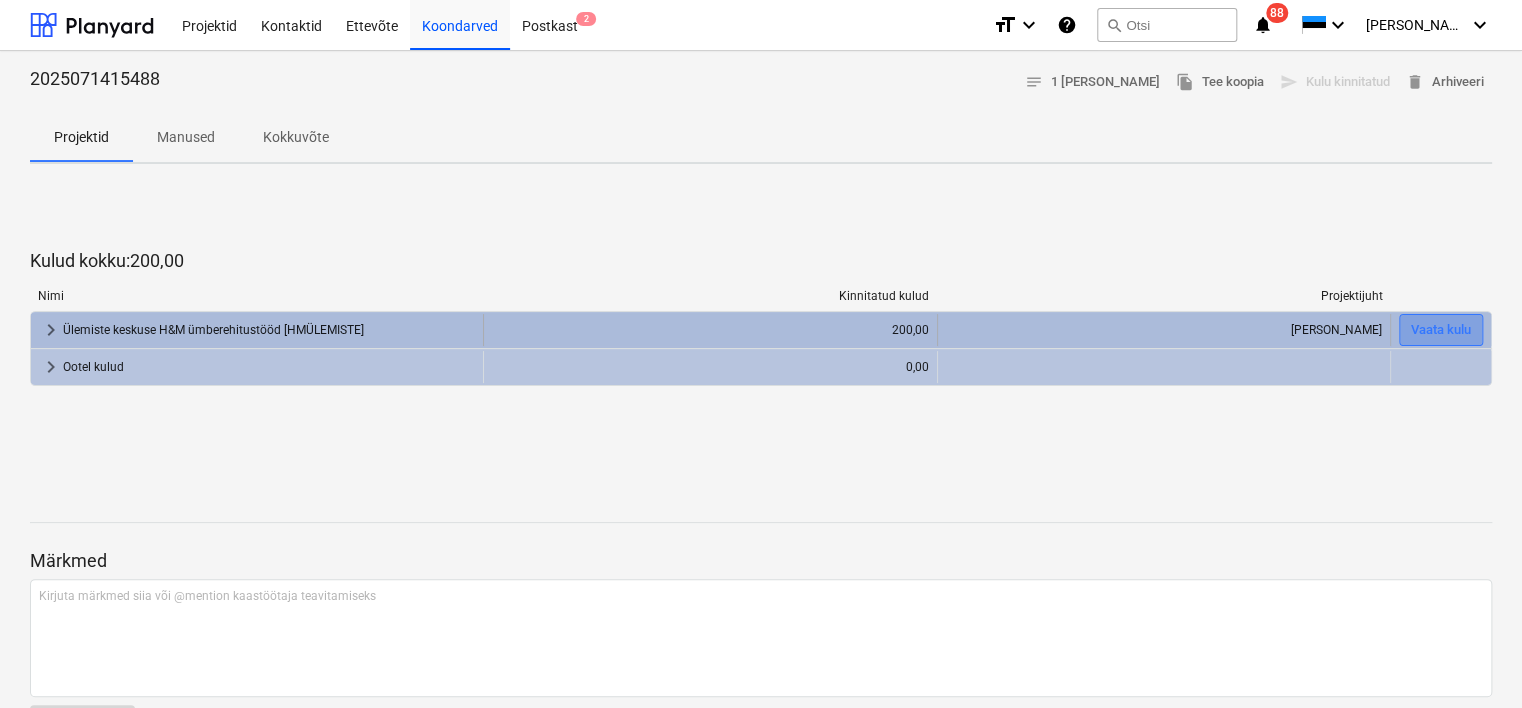 click on "Vaata kulu" at bounding box center [1441, 330] 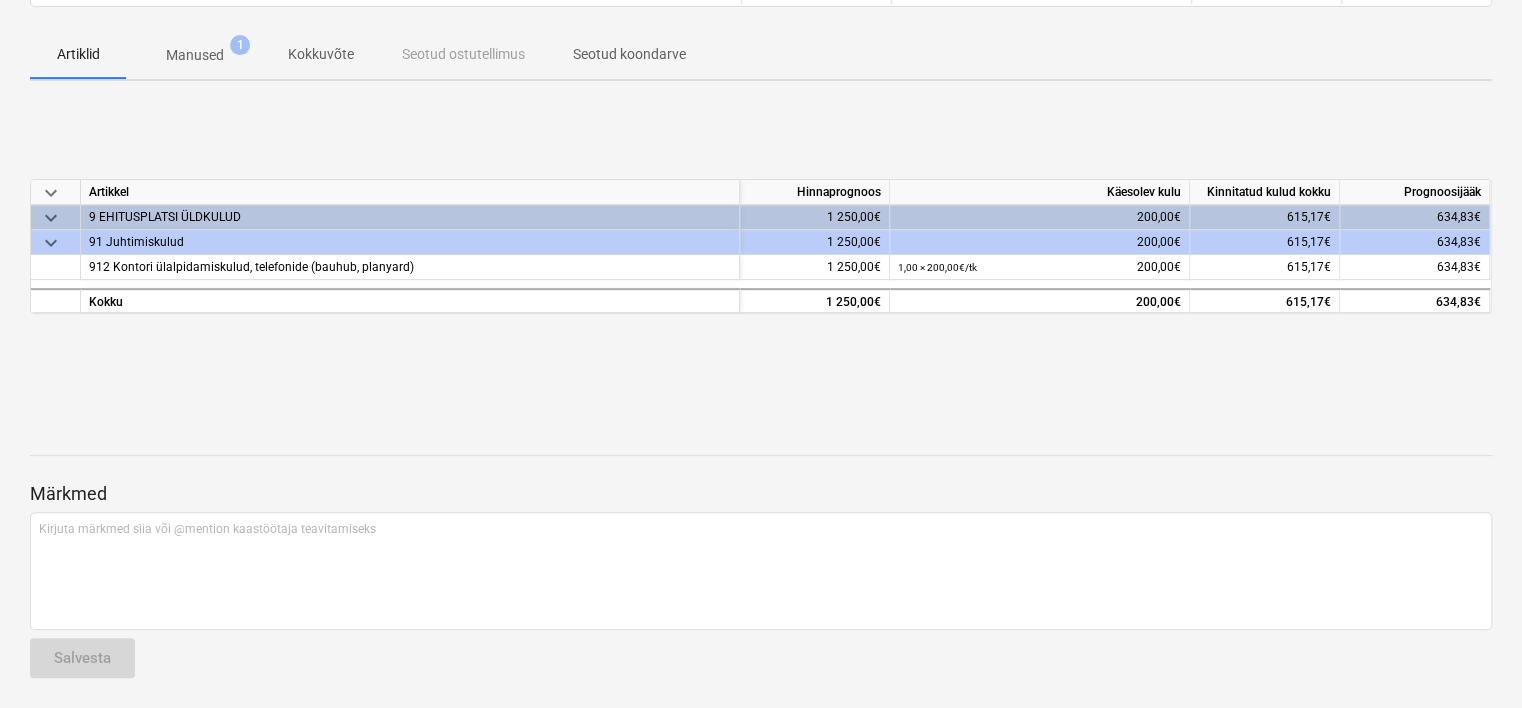 scroll, scrollTop: 0, scrollLeft: 0, axis: both 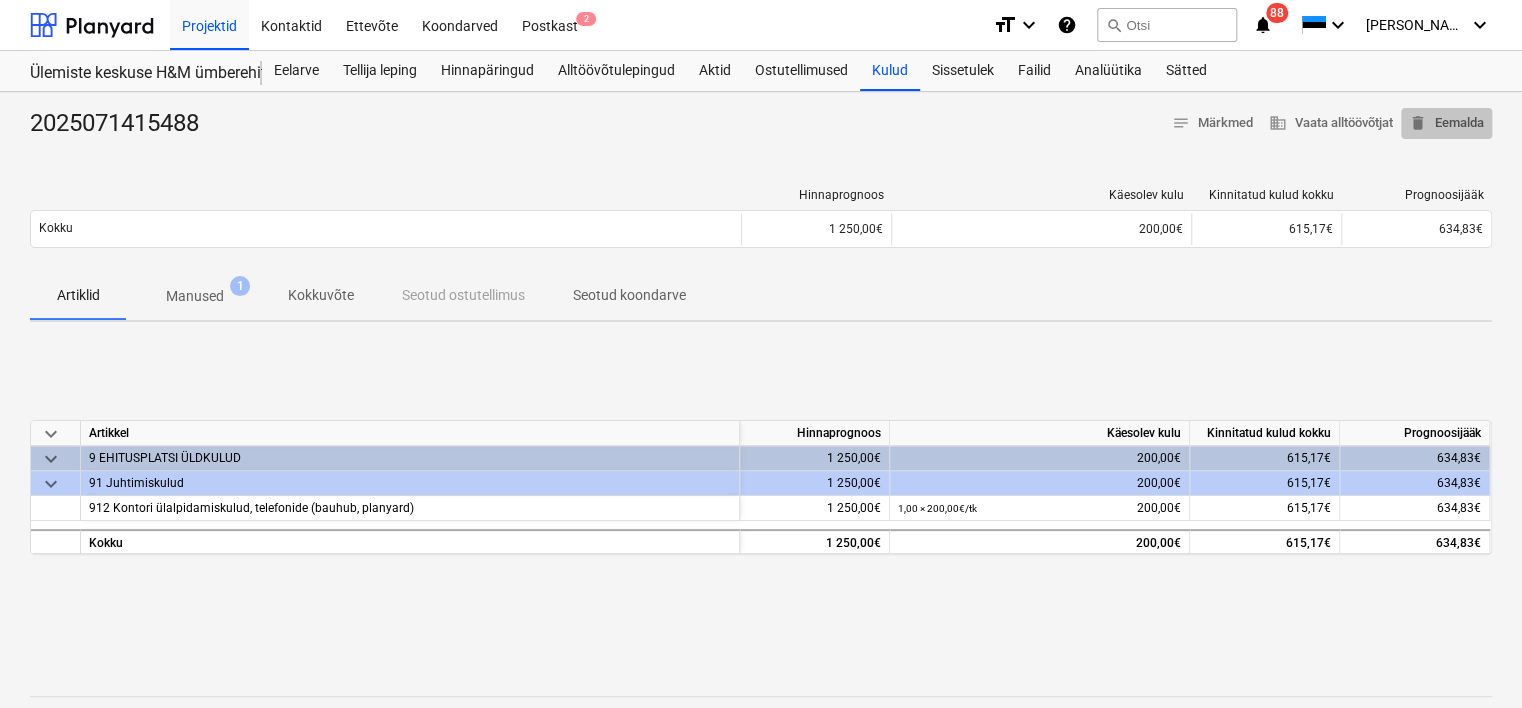 click on "delete Eemalda" at bounding box center [1446, 123] 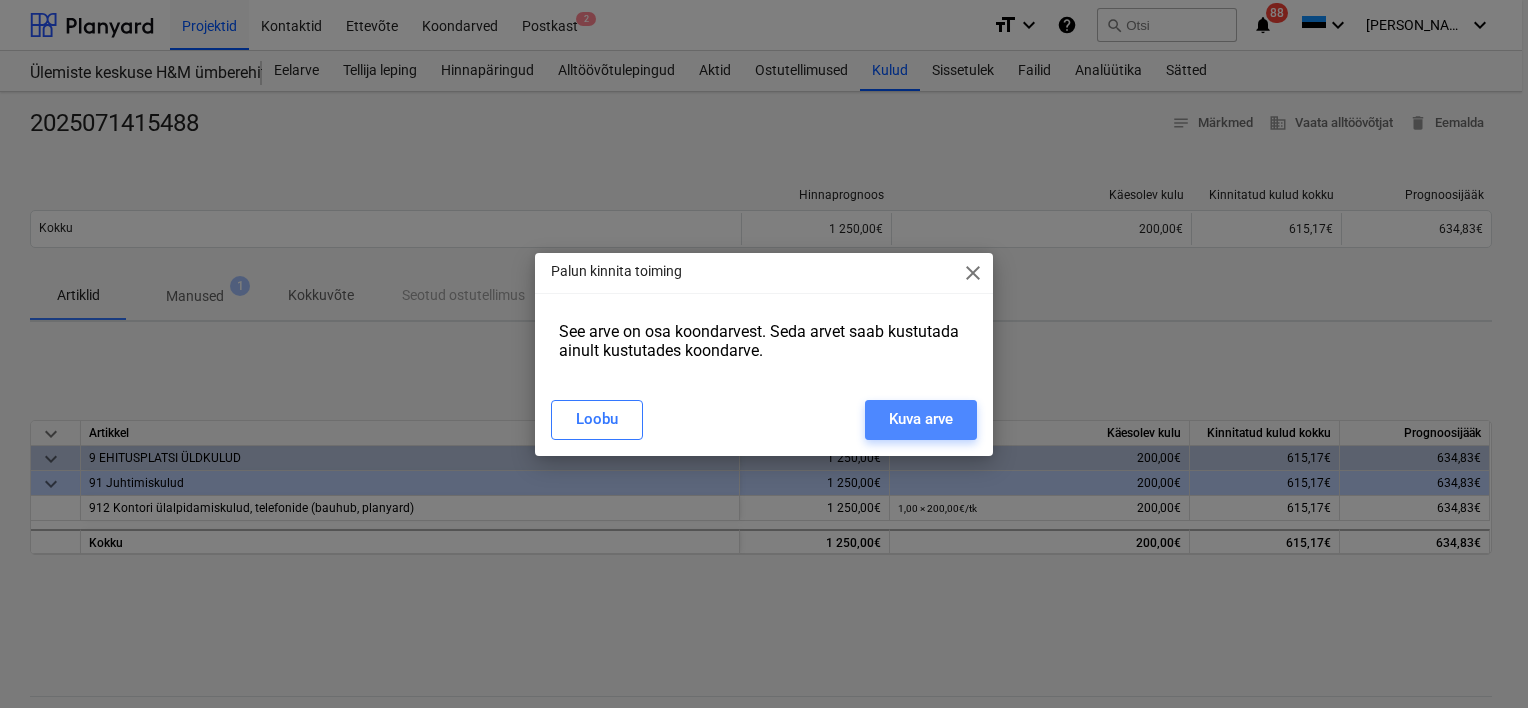 click on "Kuva arve" at bounding box center (921, 419) 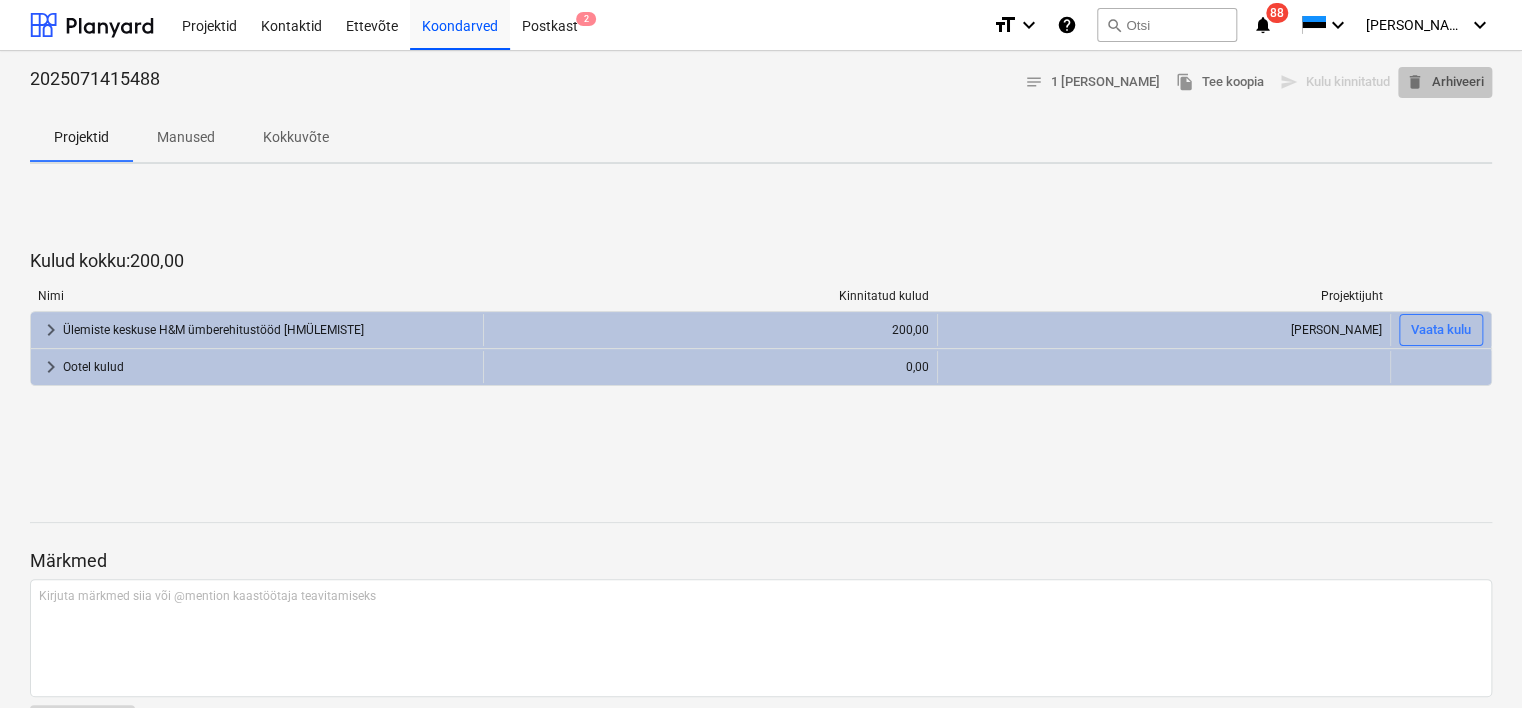 click on "delete Arhiveeri" at bounding box center [1445, 82] 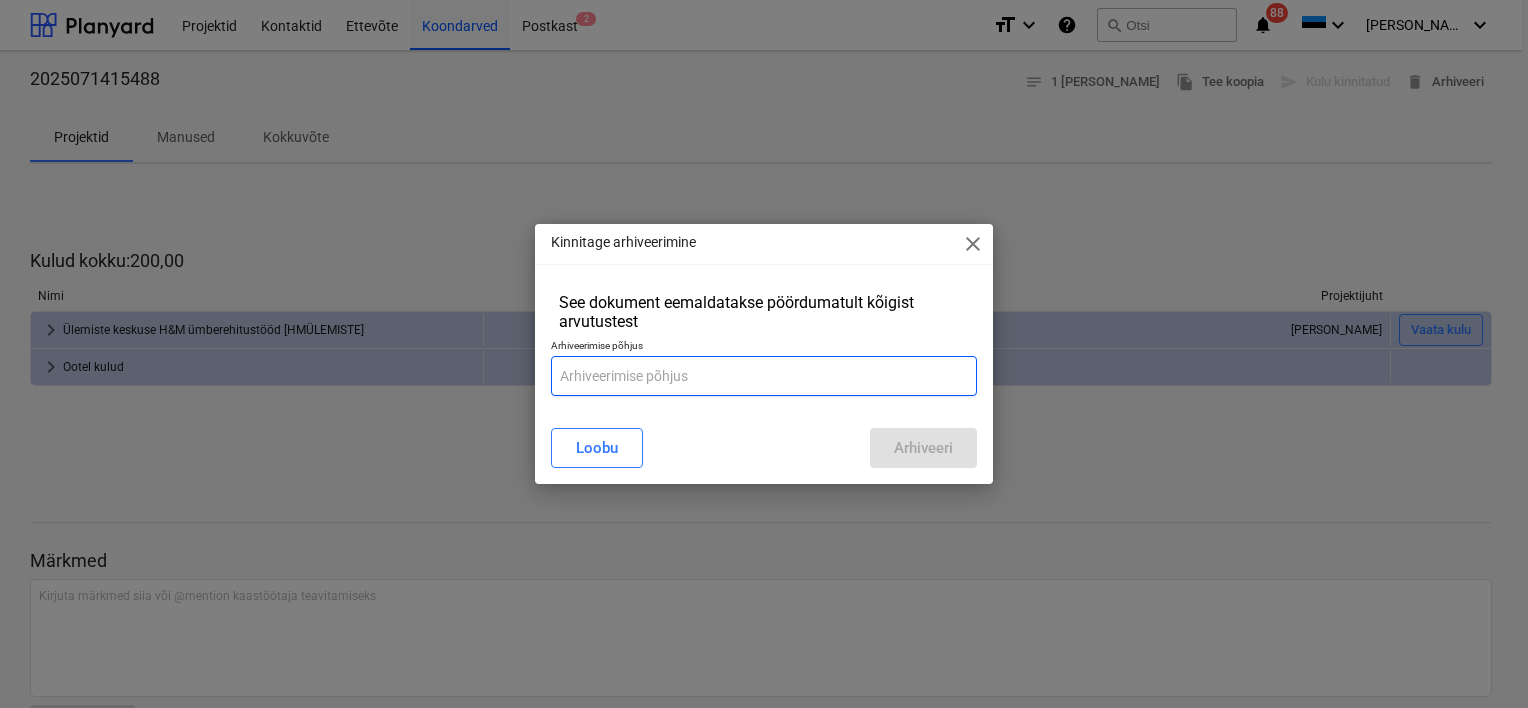 click at bounding box center (764, 376) 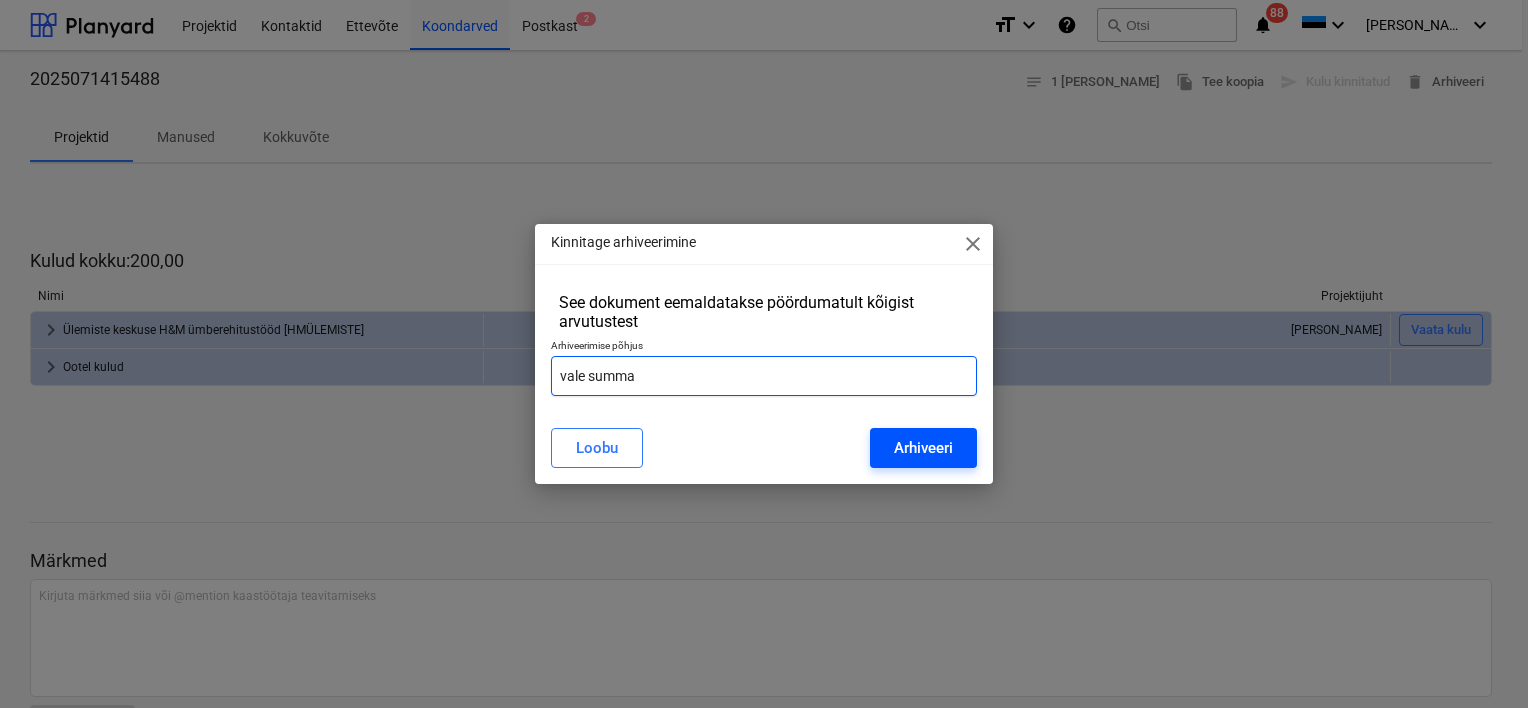 type on "vale summa" 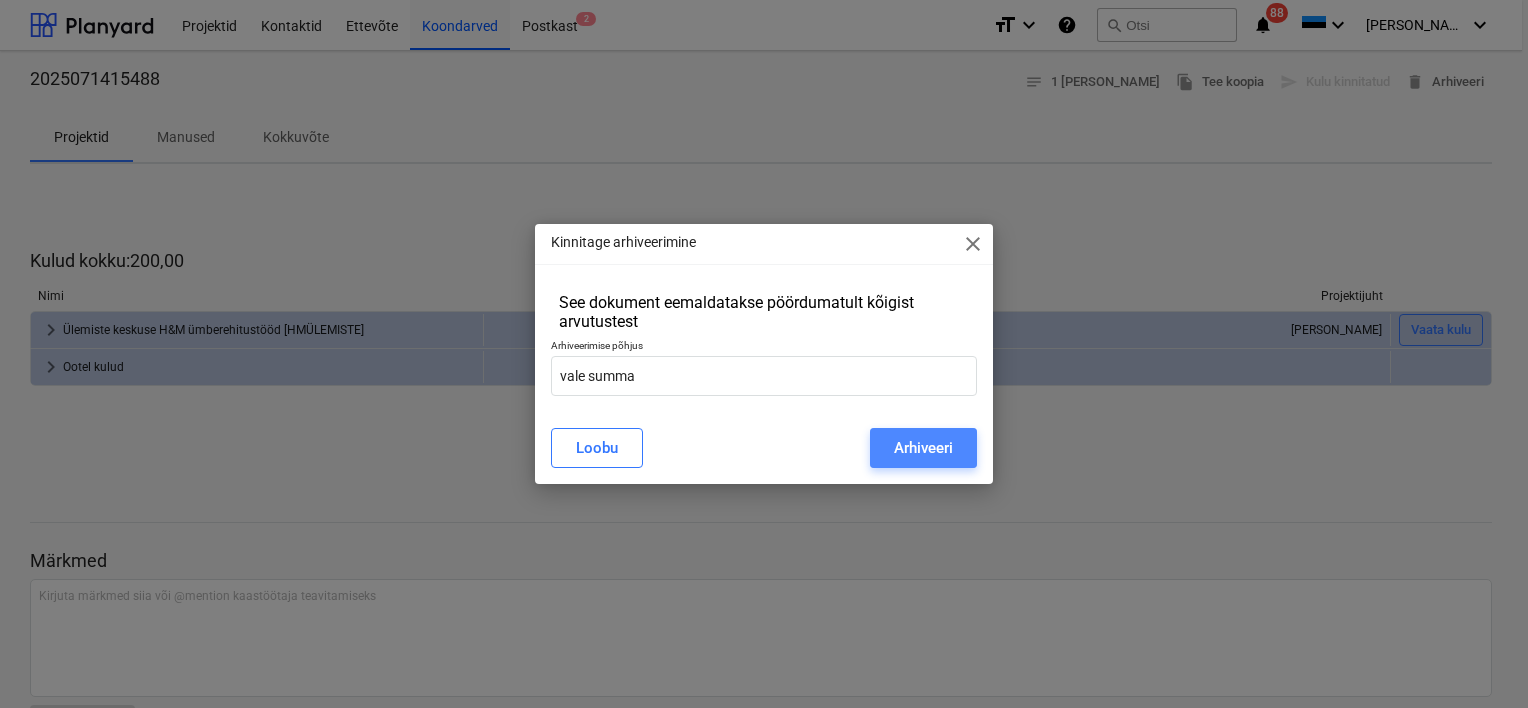 click on "Arhiveeri" at bounding box center (923, 448) 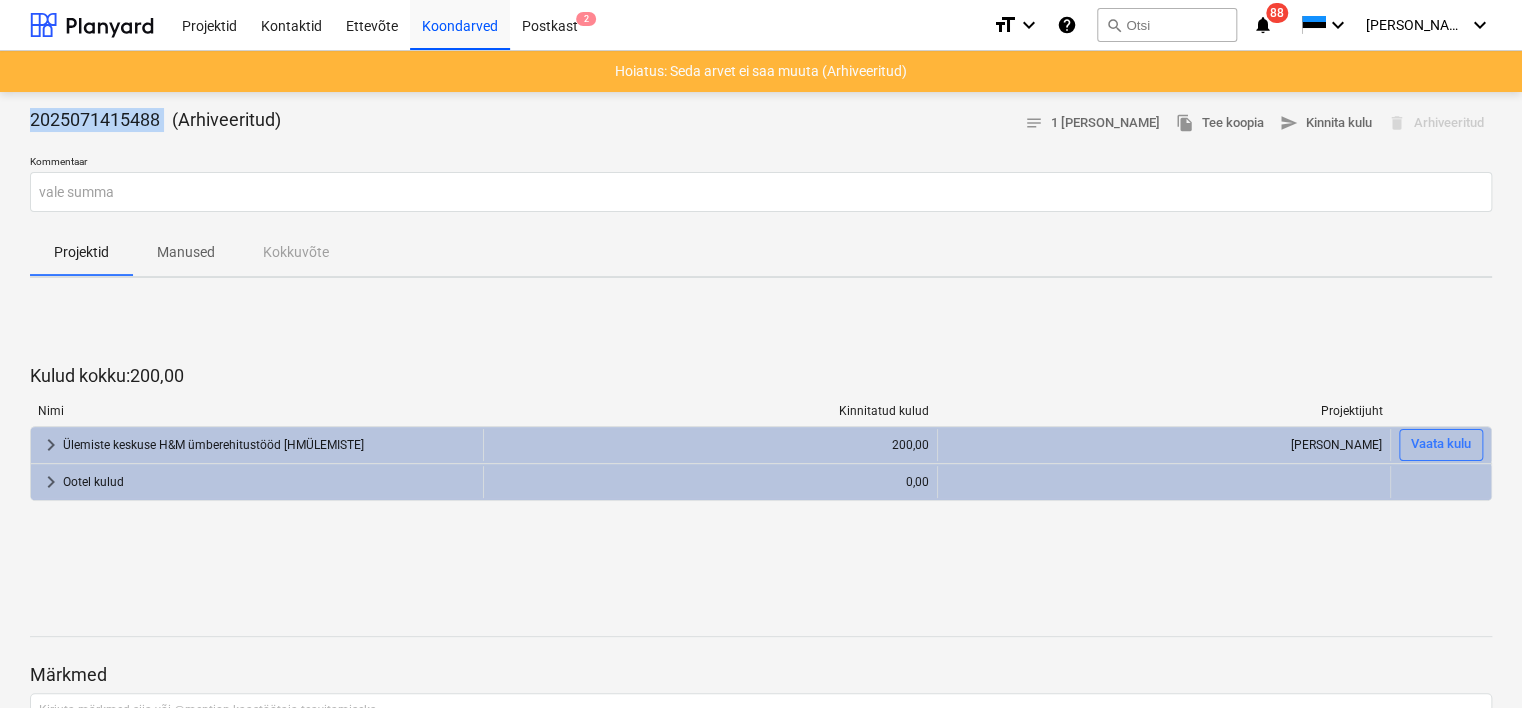drag, startPoint x: 31, startPoint y: 114, endPoint x: 167, endPoint y: 118, distance: 136.0588 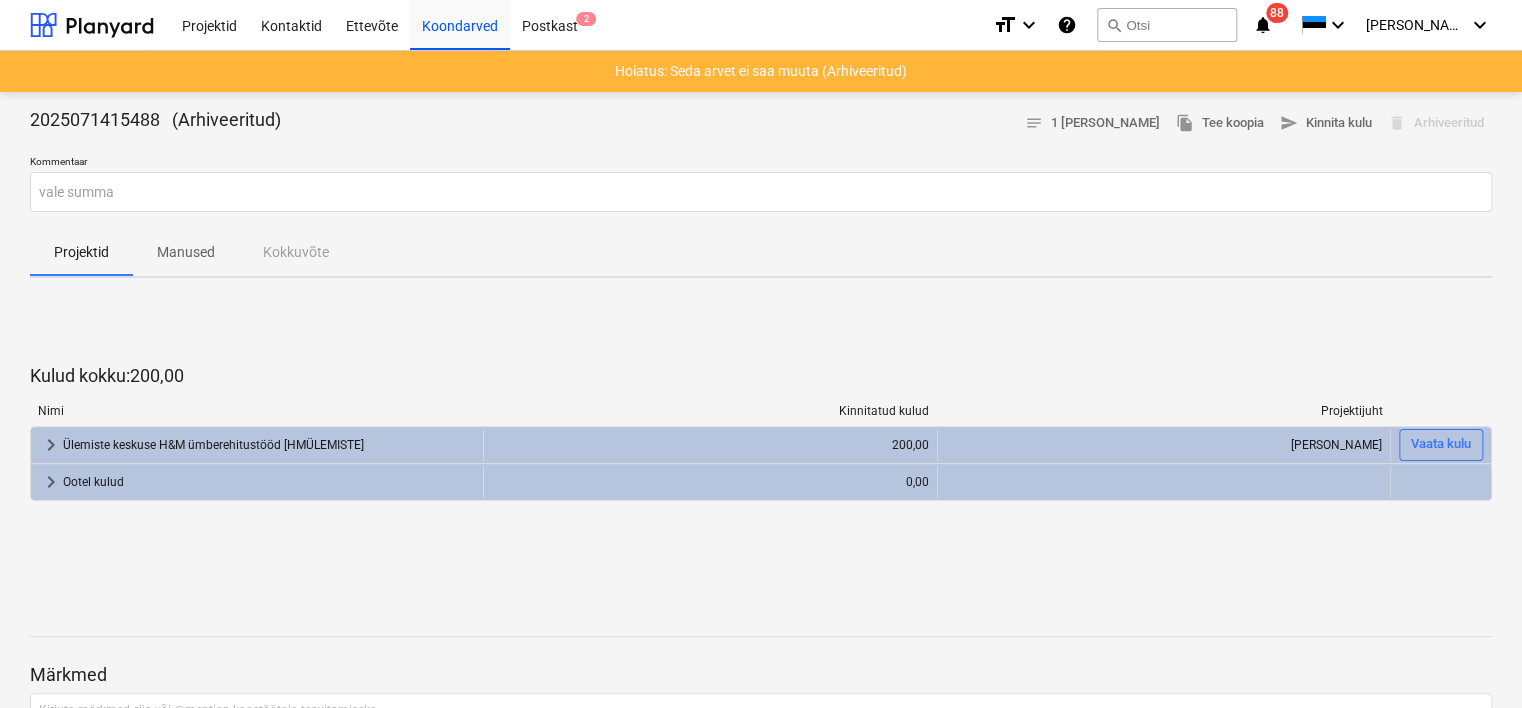 click on "Kulud kokku :  200,00 [PERSON_NAME] kulud Projektijuht keyboard_arrow_right Ülemiste keskuse H&M ümberehitustööd [HMÜLEMISTE] 200,00 [PERSON_NAME] Vaata kulu keyboard_arrow_right Ootel kulud 0,00" at bounding box center (761, 444) 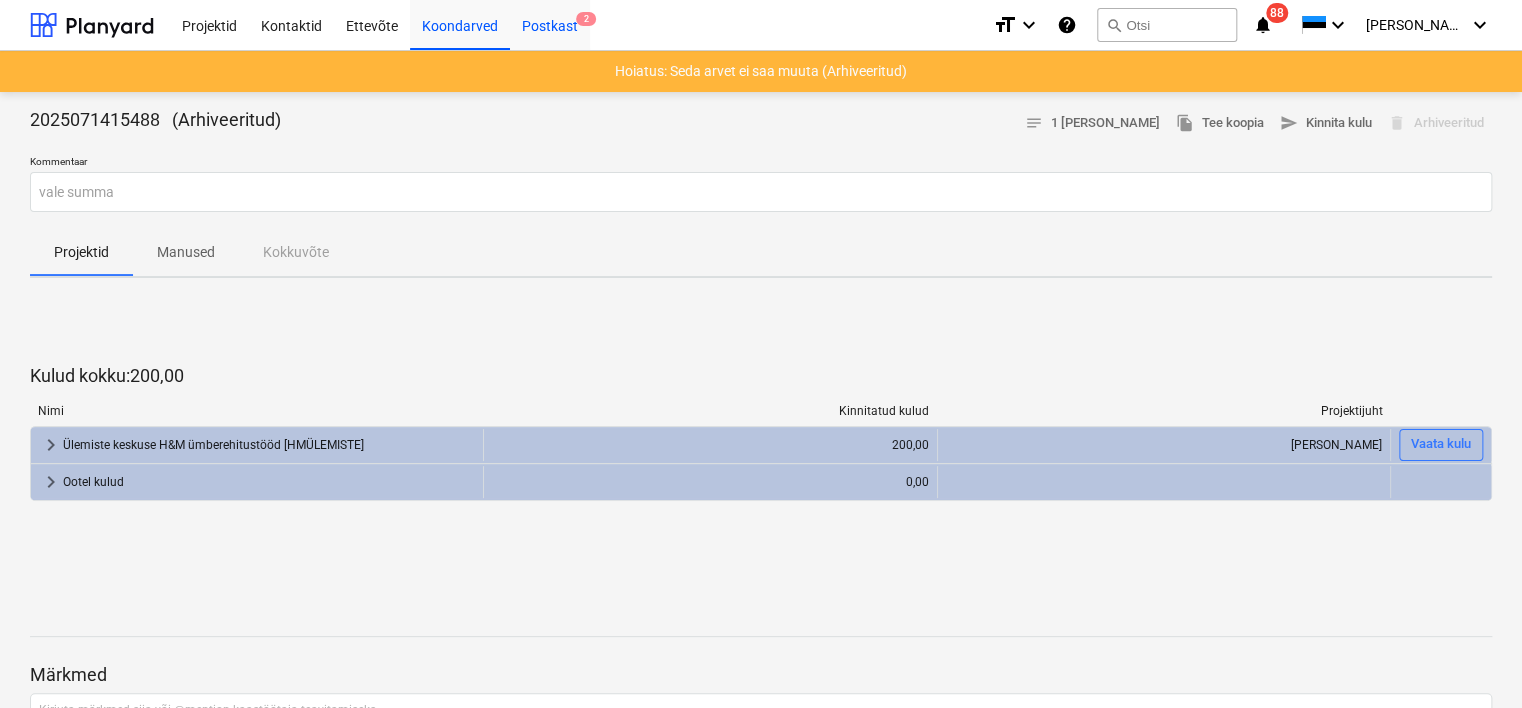 click on "Postkast 2" at bounding box center [550, 24] 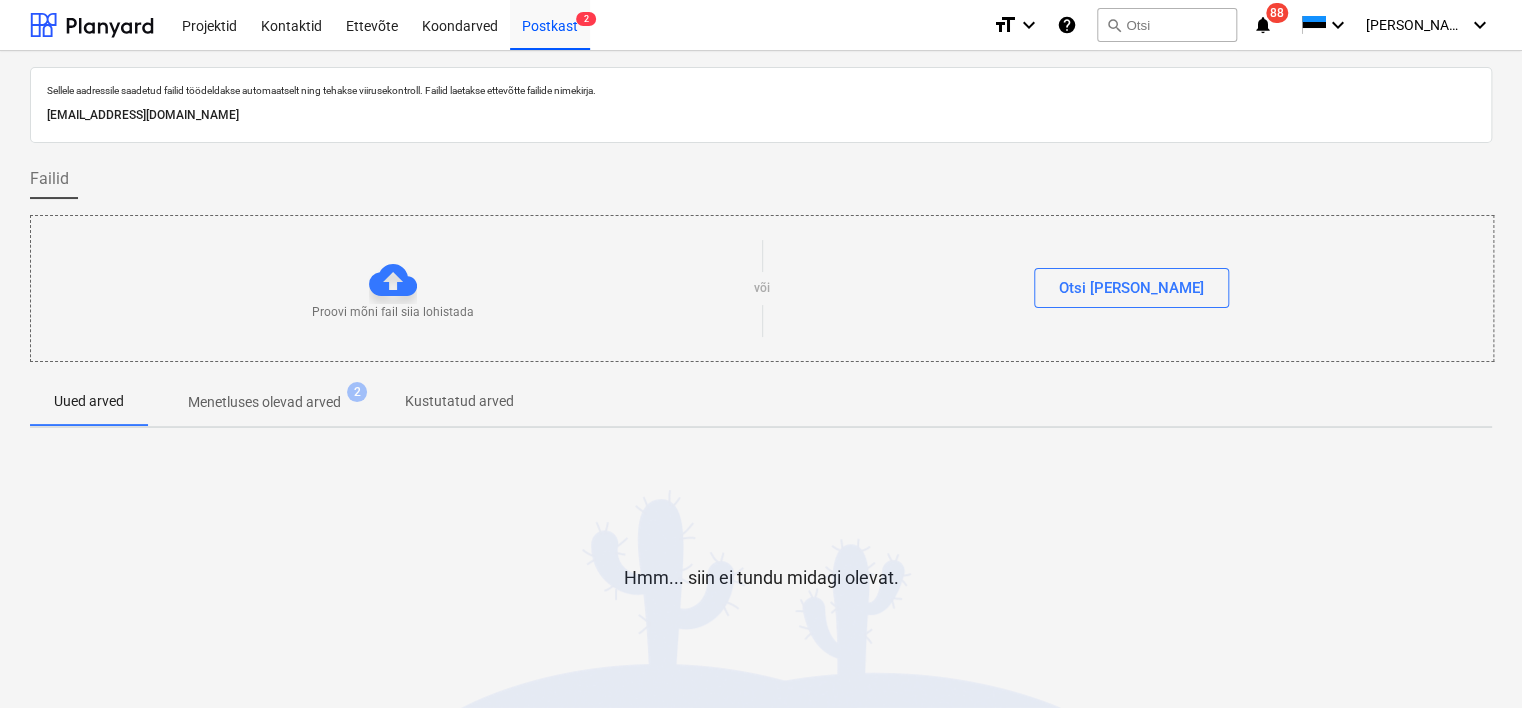 click on "[EMAIL_ADDRESS][DOMAIN_NAME]" at bounding box center (761, 115) 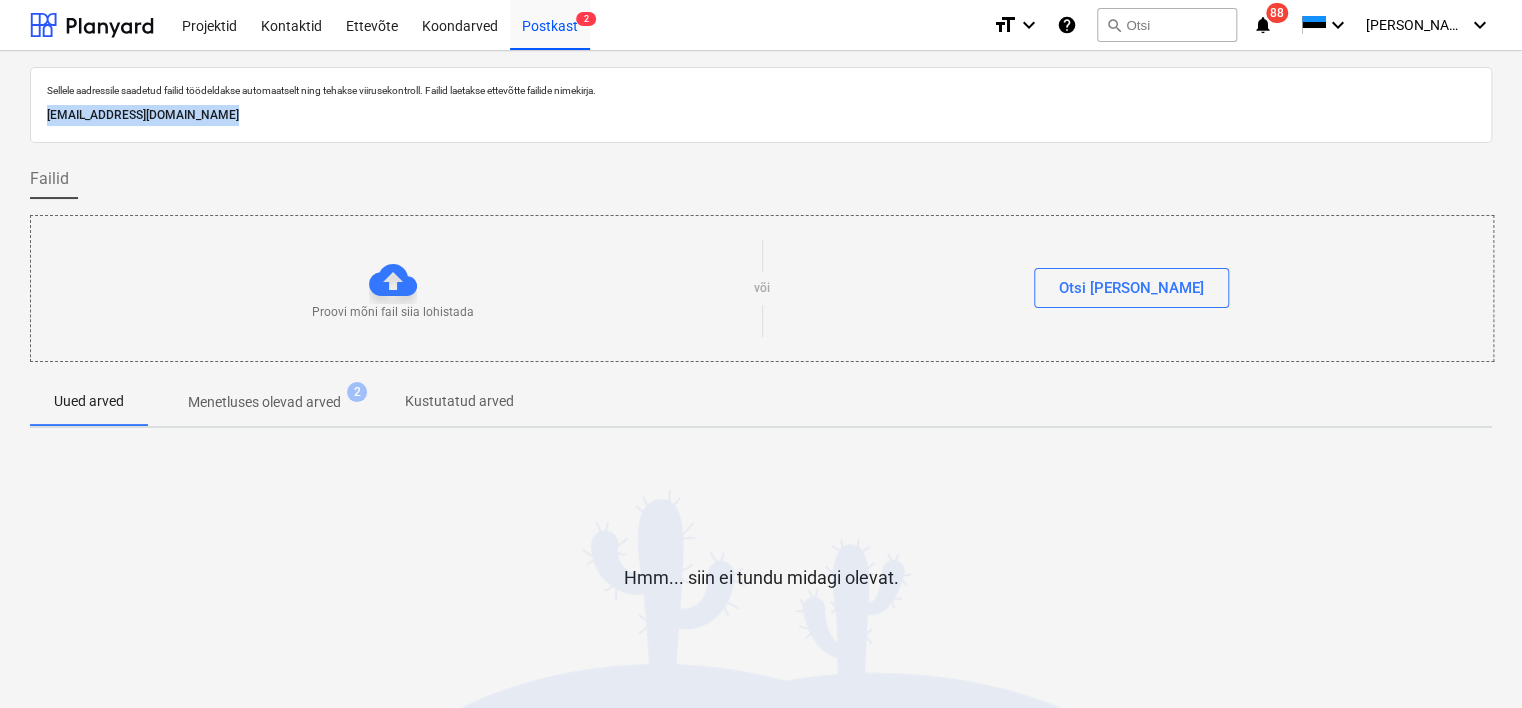 click on "[EMAIL_ADDRESS][DOMAIN_NAME]" at bounding box center [761, 115] 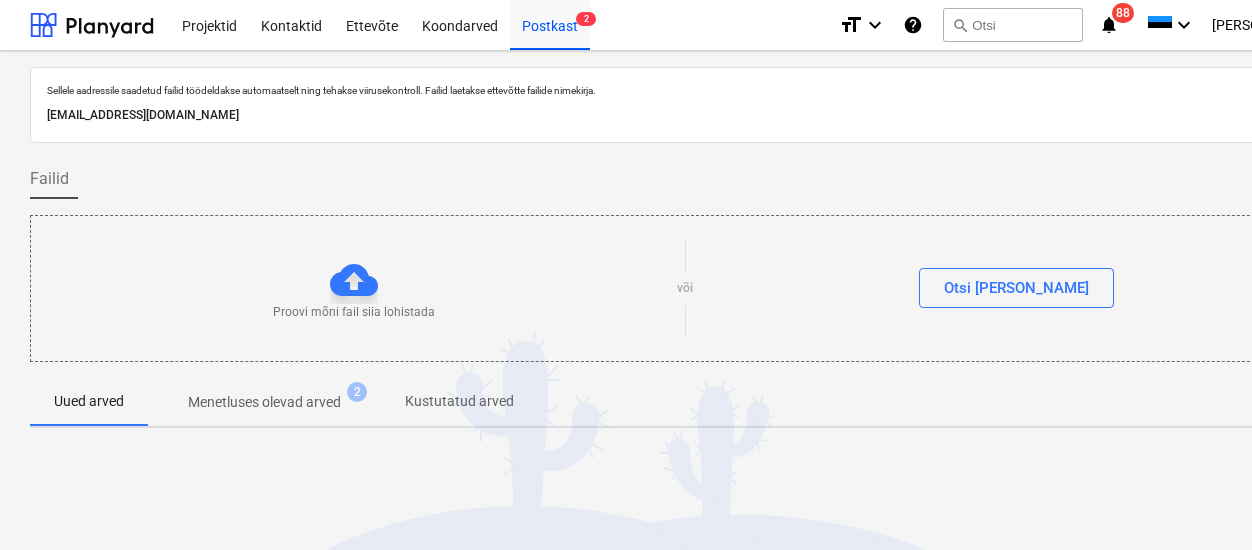 click on "Failid" at bounding box center [684, 179] 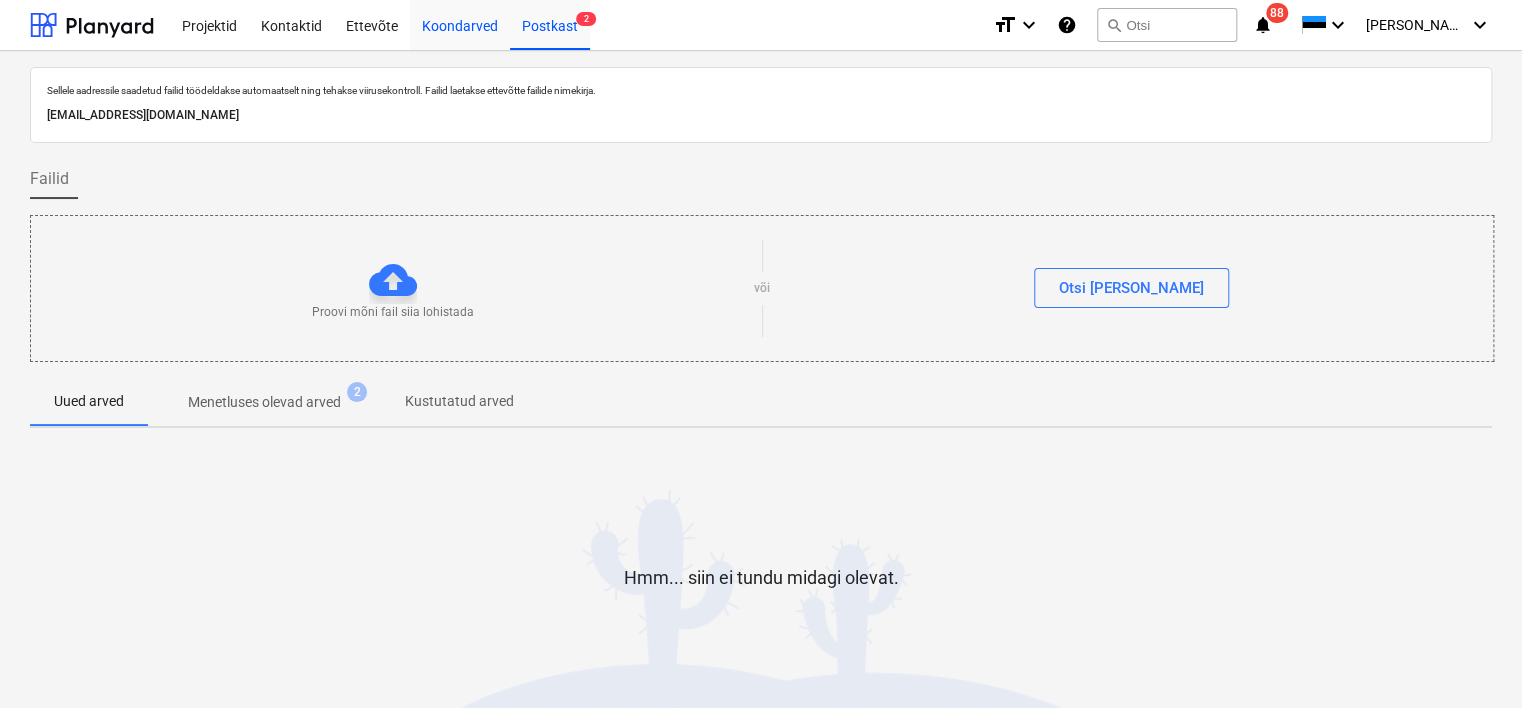 click on "Koondarved" at bounding box center [460, 24] 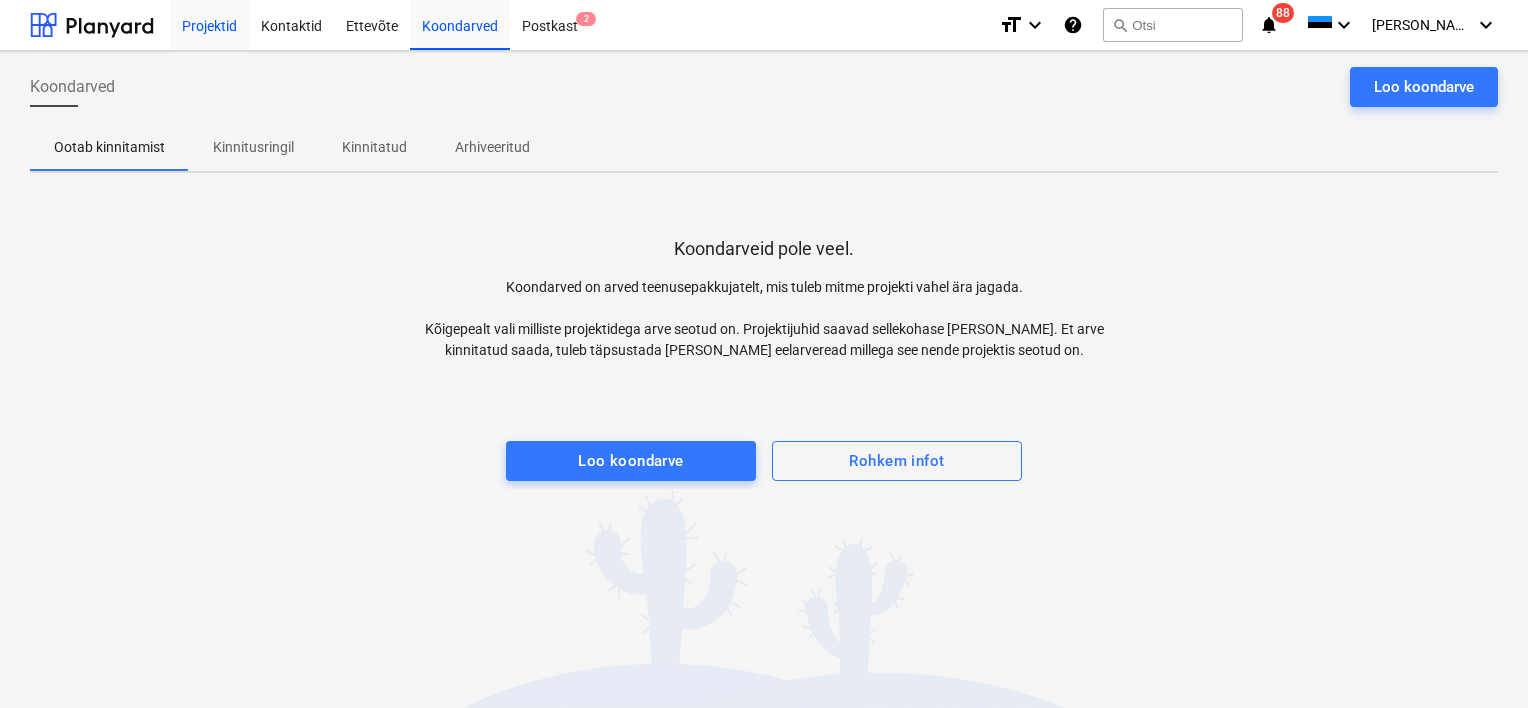click on "Projektid" at bounding box center (209, 24) 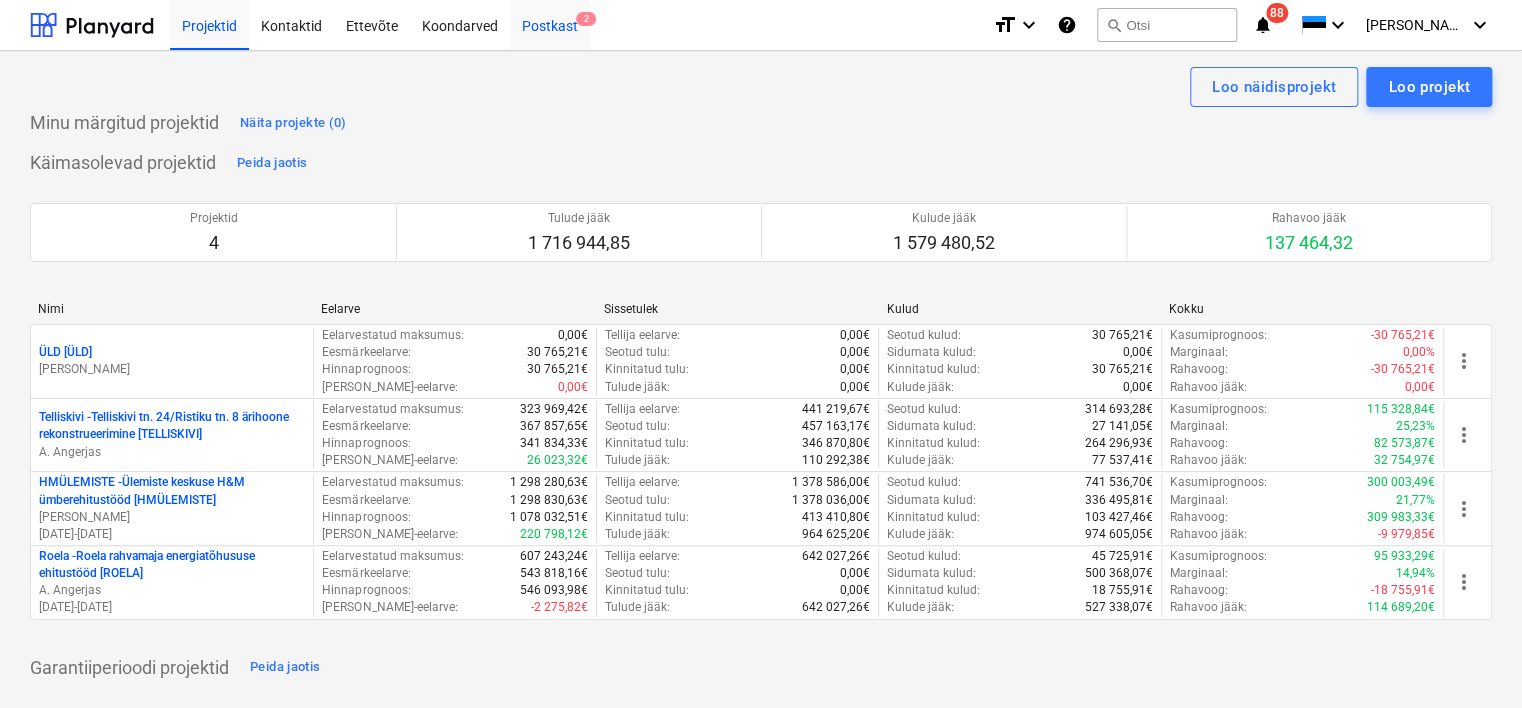 click on "Postkast 2" at bounding box center (550, 24) 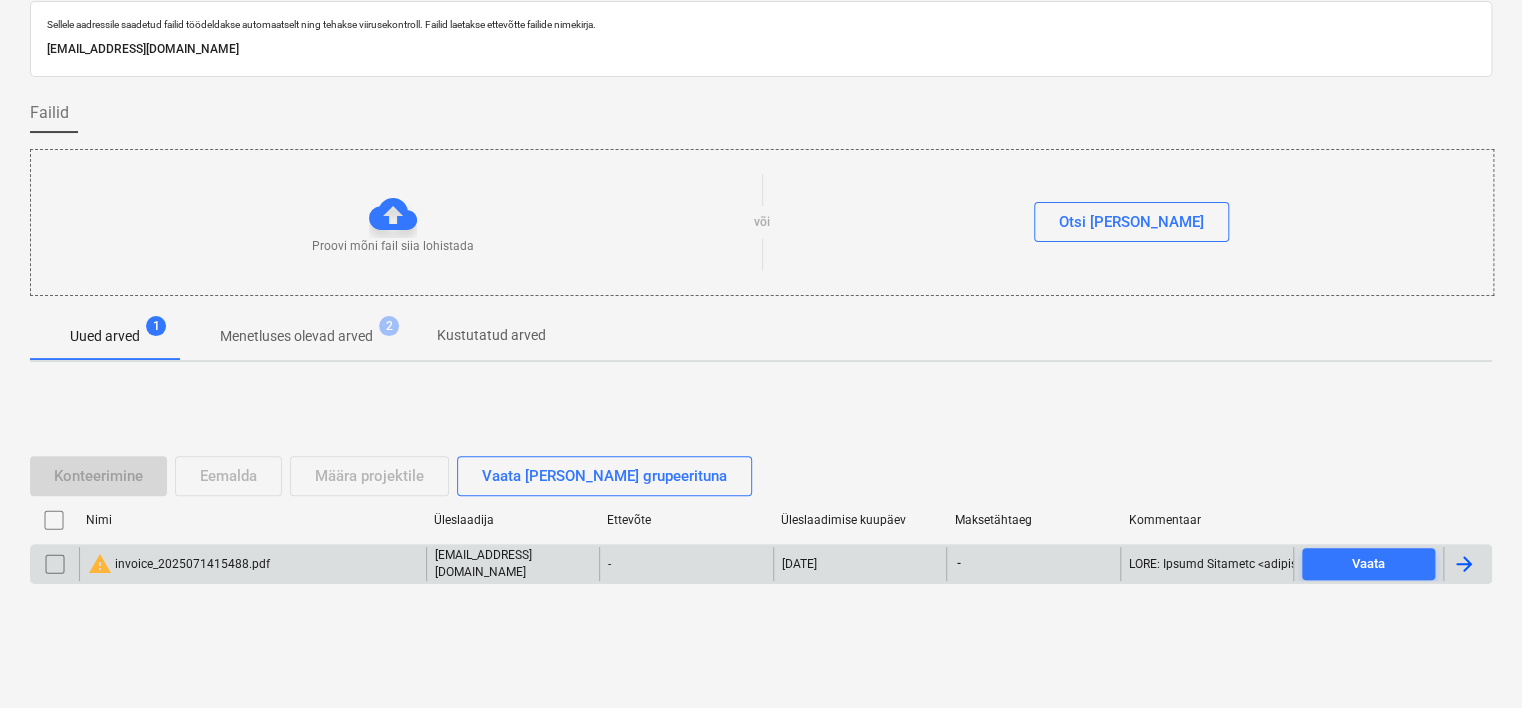 click on "warning   invoice_2025071415488.pdf" at bounding box center [252, 564] 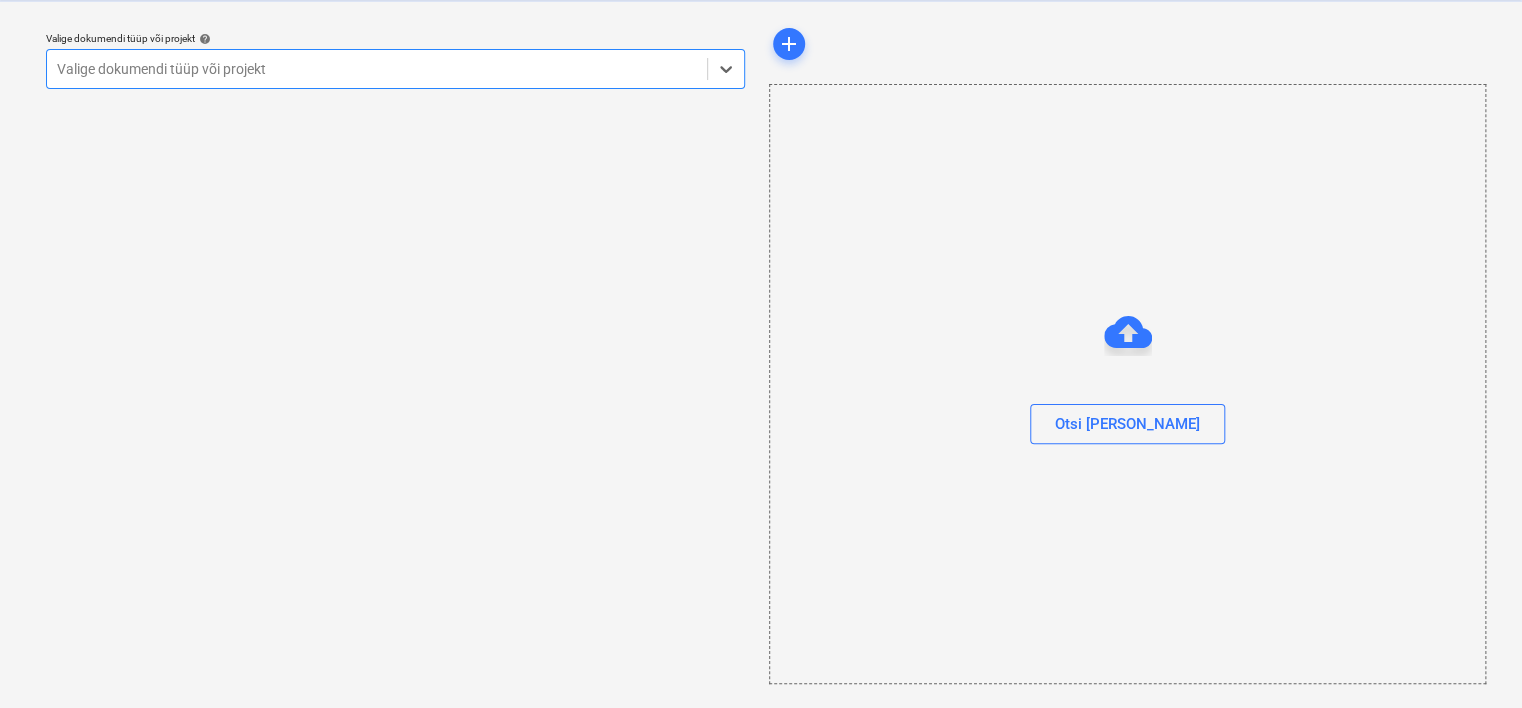 scroll, scrollTop: 51, scrollLeft: 0, axis: vertical 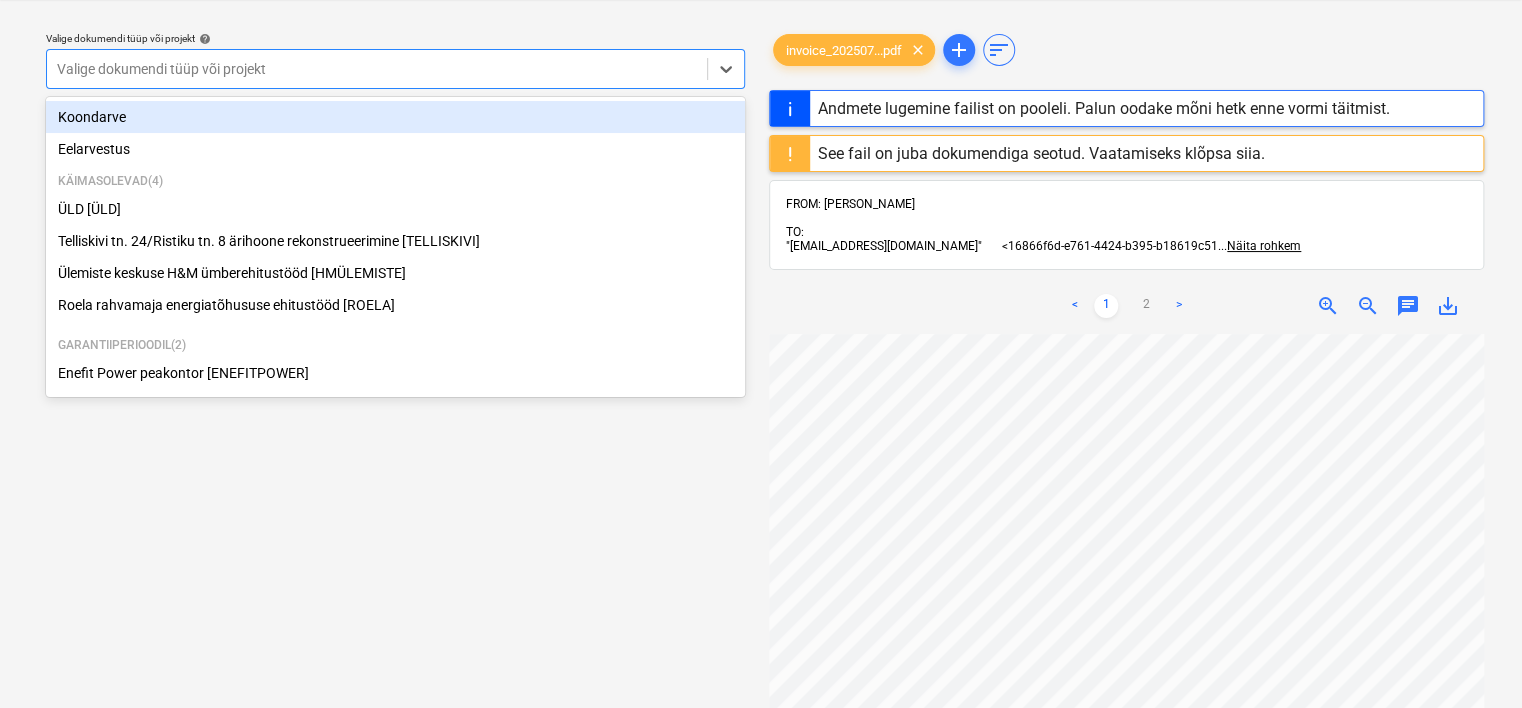 click at bounding box center [377, 69] 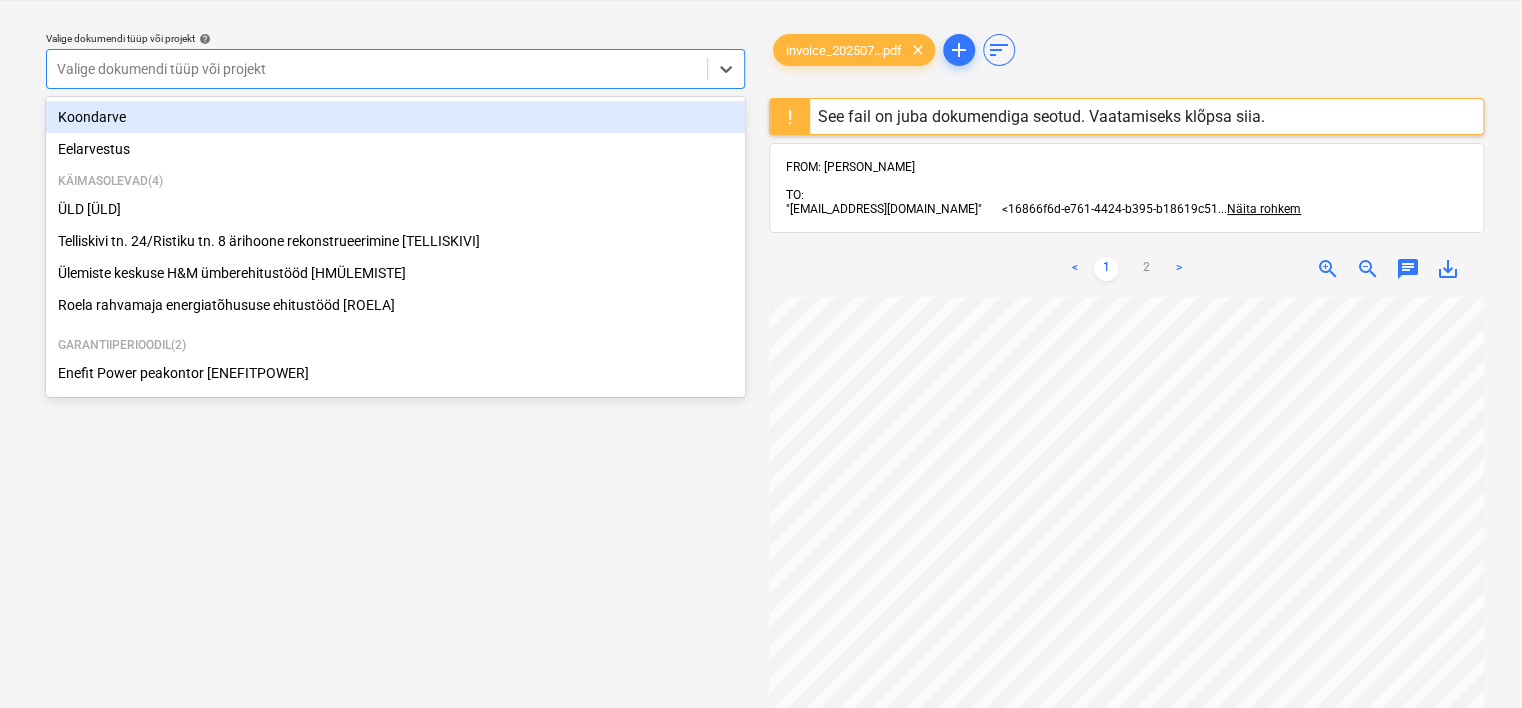 click on "Koondarve" at bounding box center (395, 117) 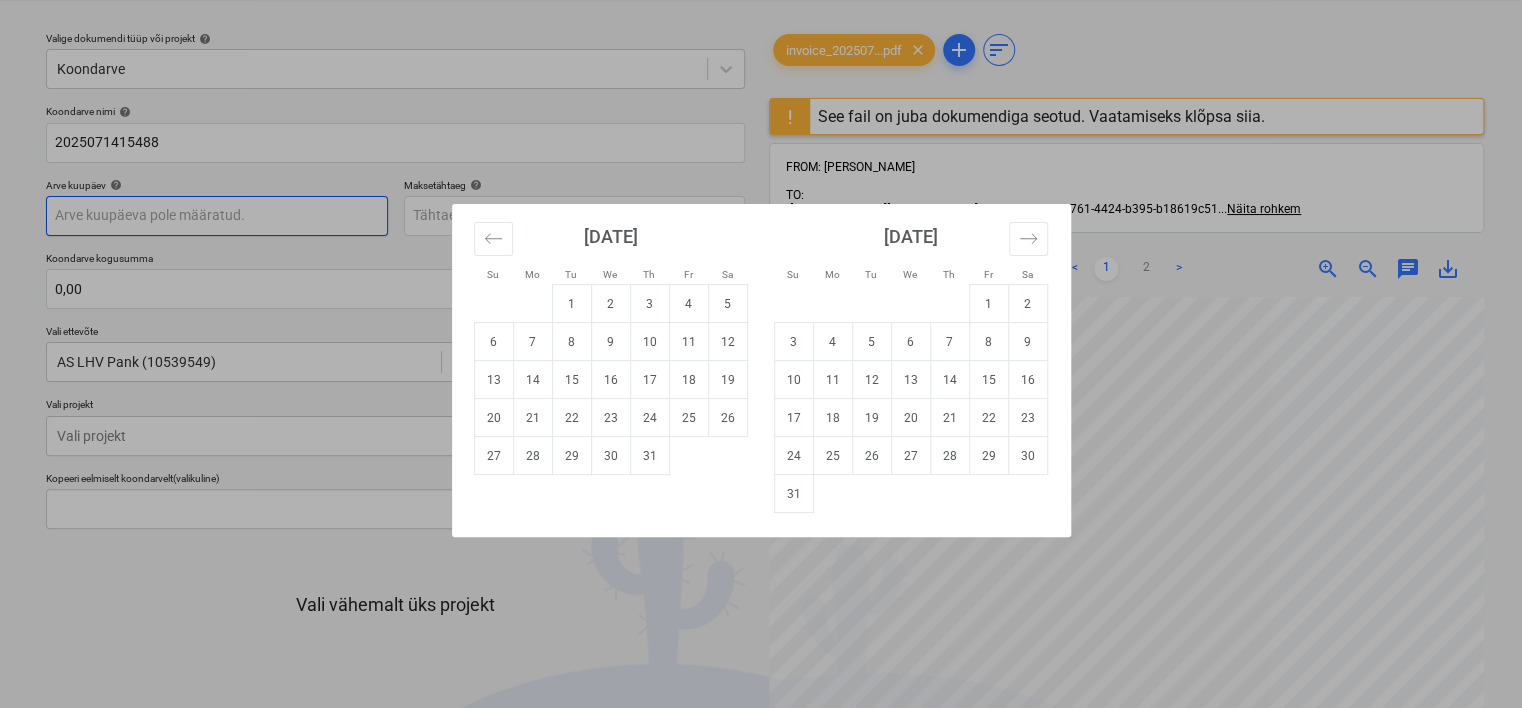 click on "Projektid Kontaktid Ettevõte Koondarved Postkast 3 format_size keyboard_arrow_down help search Otsi notifications 88 keyboard_arrow_down [PERSON_NAME] keyboard_arrow_down Valige dokumendi tüüp või projekt help Koondarve Koondarve nimi help 2025071415488 Arve kuupäev help Press the down arrow key to interact with the calendar and
select a date. Press the question mark key to get the keyboard shortcuts for changing dates. Maksetähtaeg help Press the down arrow key to interact with the calendar and
select a date. Press the question mark key to get the keyboard shortcuts for changing dates. Koondarve kogusumma 0,00 Vali ettevõte AS LHV Pank (10539549)  [PERSON_NAME] uus ettevõte Vali projekt Vali projekt Kopeeri eelmiselt koondarvelt  (valikuline) Vali vähemalt üks projekt Loobu Kinnita ja sisesta kulud Kinnita projektid invoice_202507...pdf clear add sort See fail on juba dokumendiga seotud. Vaatamiseks klõpsa siia. FROM: [PERSON_NAME]  TO: ...  Näita rohkem ...  Näita rohkem < 1 2 > zoom_in chat 0" at bounding box center [761, 303] 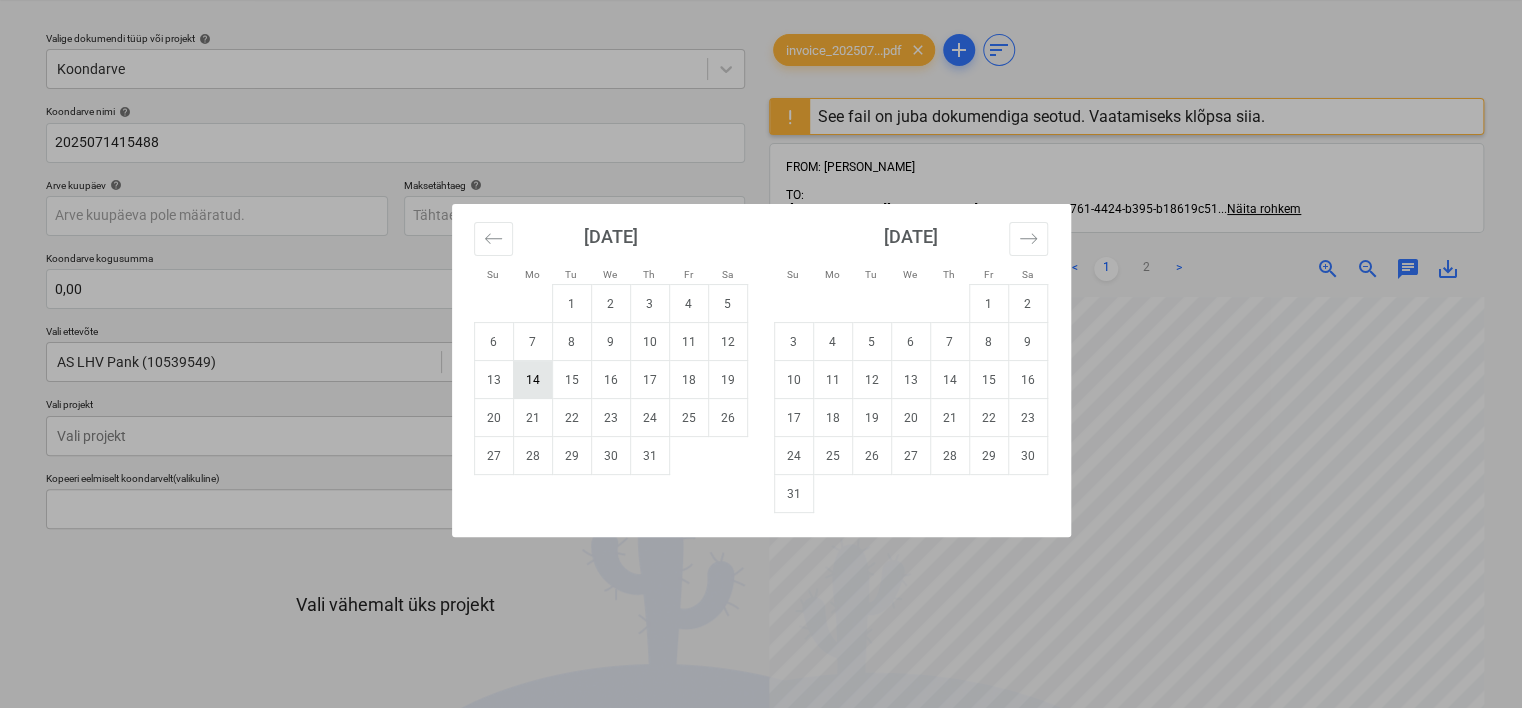 click on "14" at bounding box center (532, 380) 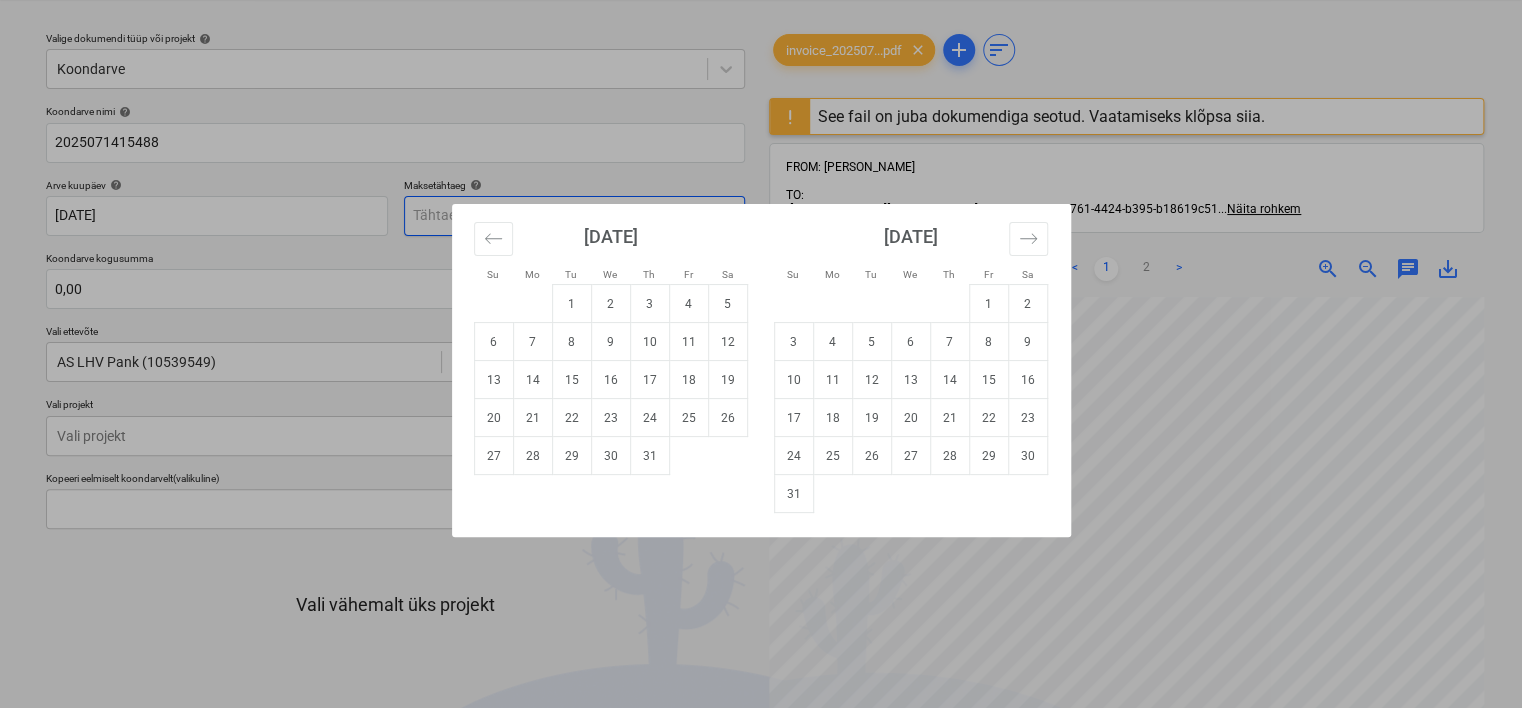 click on "Projektid Kontaktid Ettevõte Koondarved Postkast 3 format_size keyboard_arrow_down help search Otsi notifications 88 keyboard_arrow_down [PERSON_NAME] keyboard_arrow_down Valige dokumendi tüüp või projekt help Koondarve Koondarve nimi help 2025071415488 Arve kuupäev help [DATE] 14.07.2025 Press the down arrow key to interact with the calendar and
select a date. Press the question mark key to get the keyboard shortcuts for changing dates. Maksetähtaeg help Press the down arrow key to interact with the calendar and
select a date. Press the question mark key to get the keyboard shortcuts for changing dates. Koondarve kogusumma 0,00 Vali ettevõte AS LHV Pank (10539549)  [PERSON_NAME] uus ettevõte Vali projekt Vali projekt Kopeeri eelmiselt koondarvelt  (valikuline) Vali vähemalt üks projekt Loobu Kinnita ja sisesta kulud Kinnita projektid invoice_202507...pdf clear add sort See fail on juba dokumendiga seotud. Vaatamiseks klõpsa siia. FROM: [PERSON_NAME]  TO: ...  Näita rohkem ...  Näita rohkem" at bounding box center (761, 303) 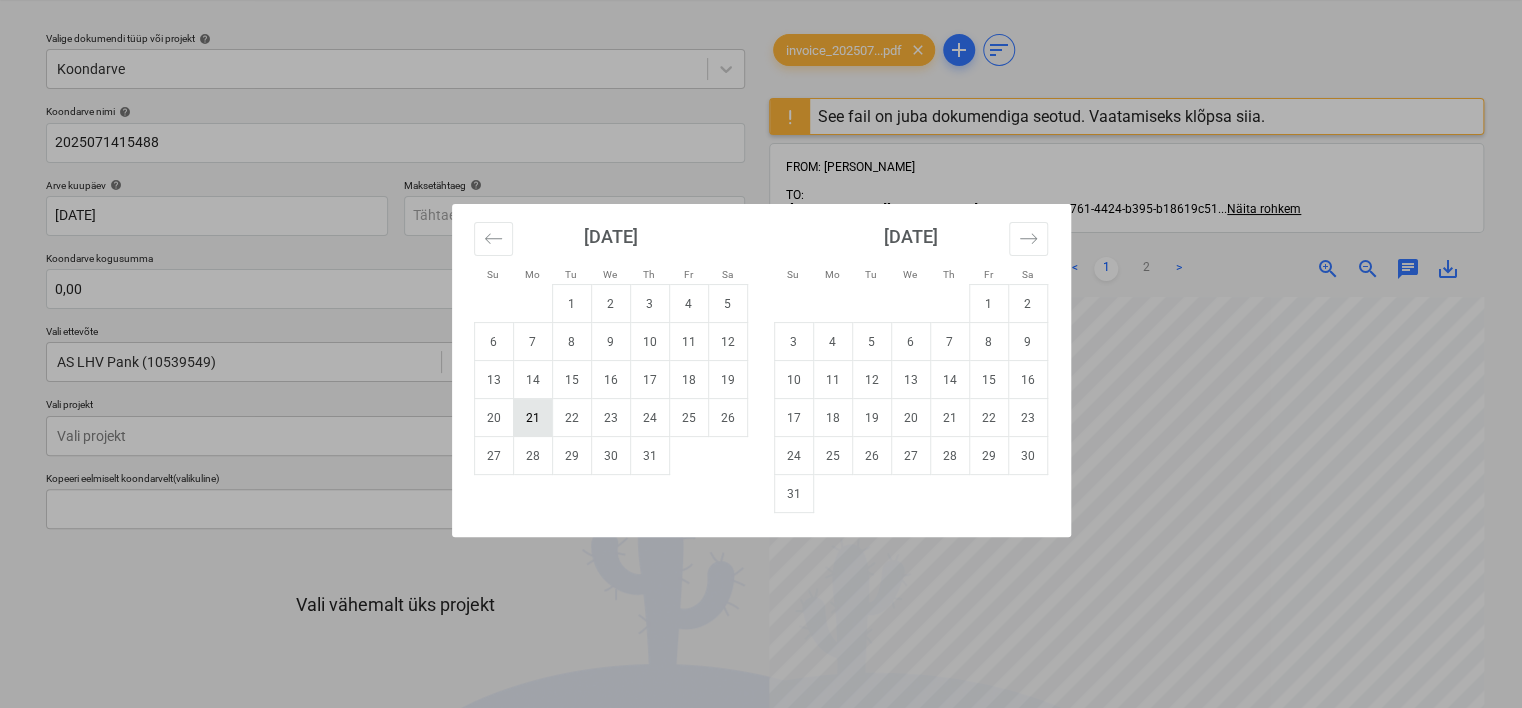click on "21" at bounding box center (532, 418) 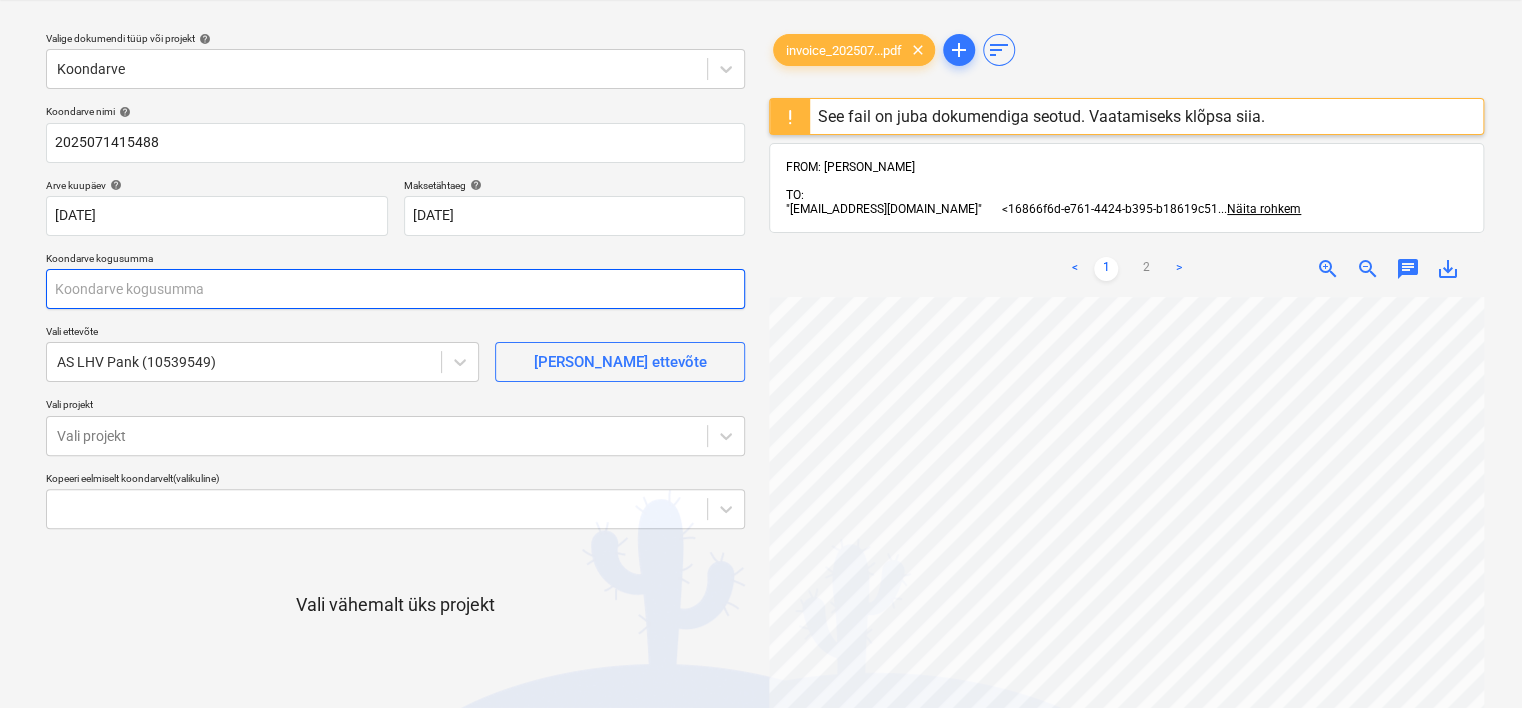 click at bounding box center [395, 289] 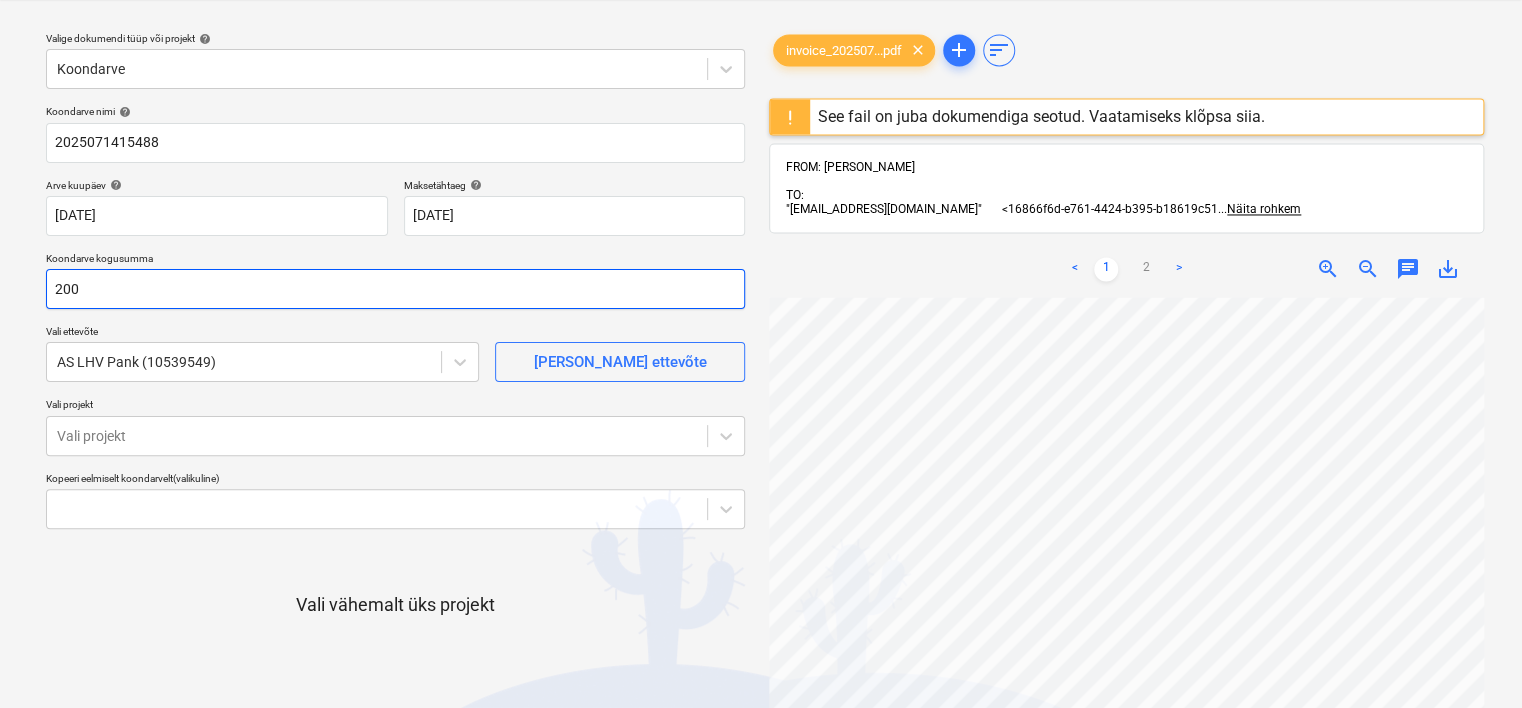 scroll, scrollTop: 129, scrollLeft: 0, axis: vertical 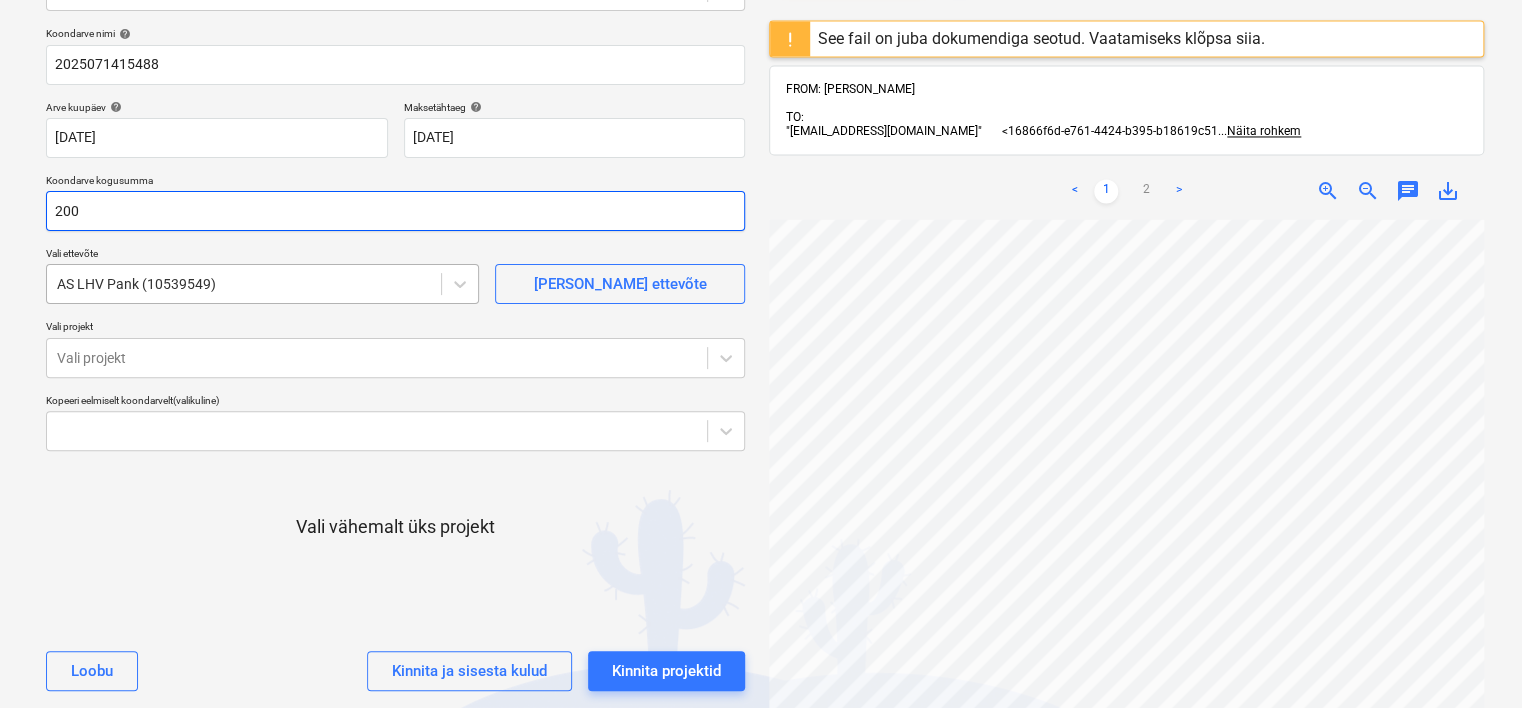 type on "200" 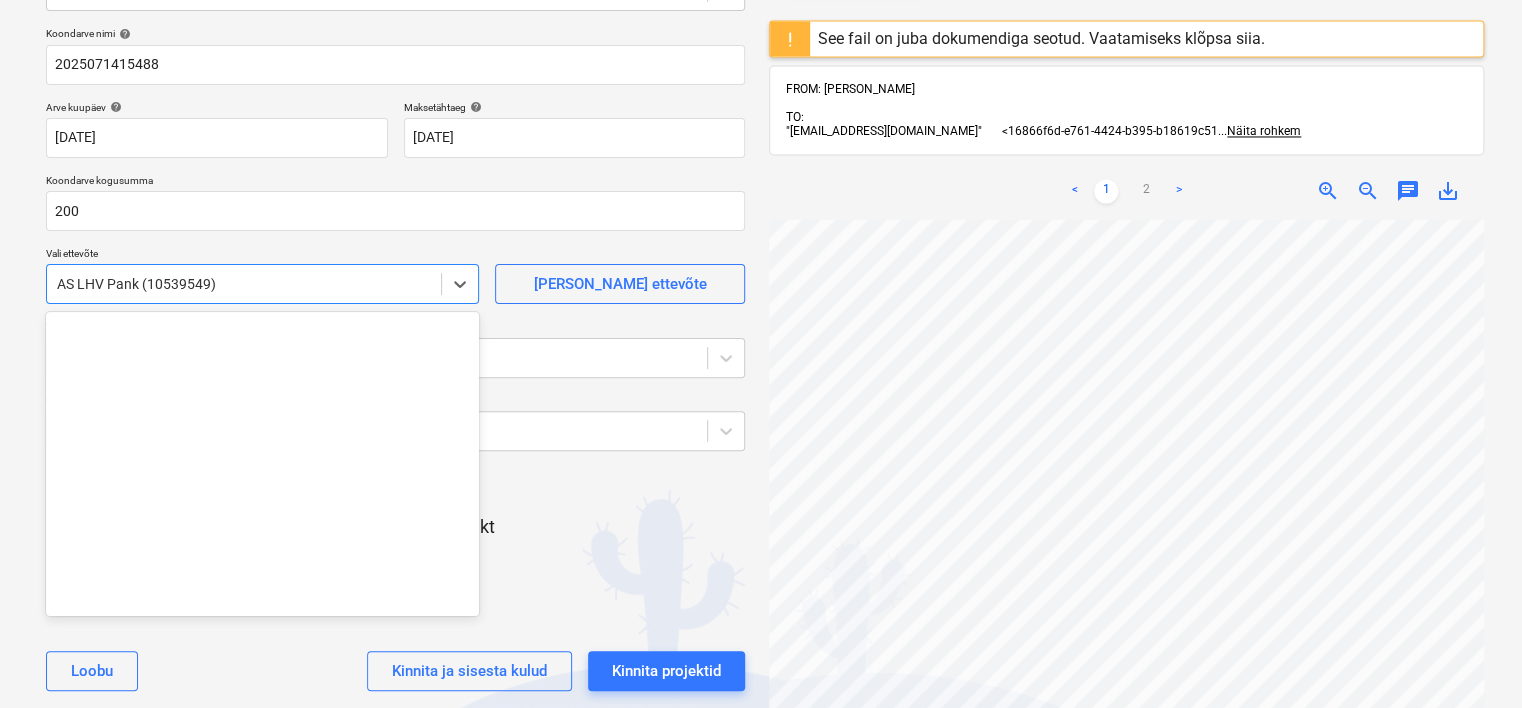 click at bounding box center (244, 284) 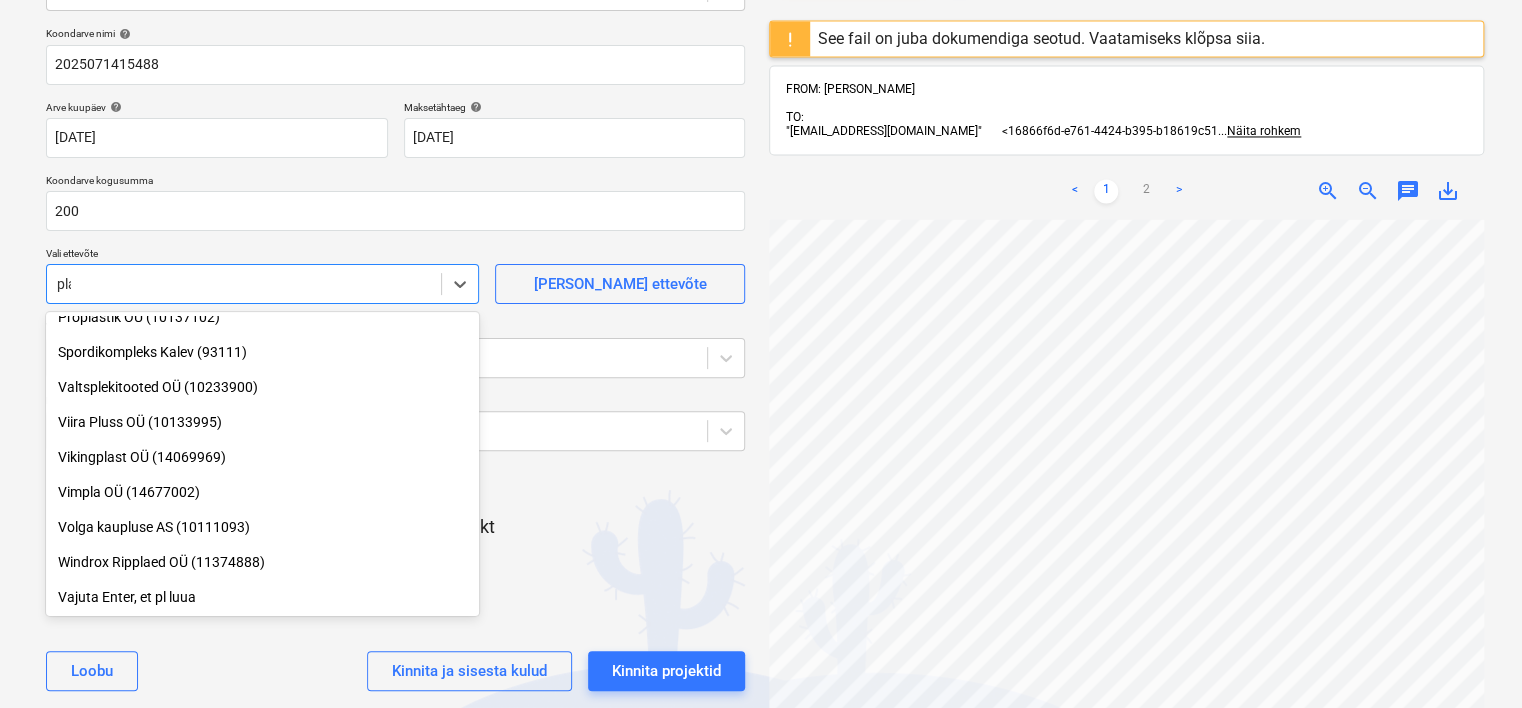scroll, scrollTop: 400, scrollLeft: 0, axis: vertical 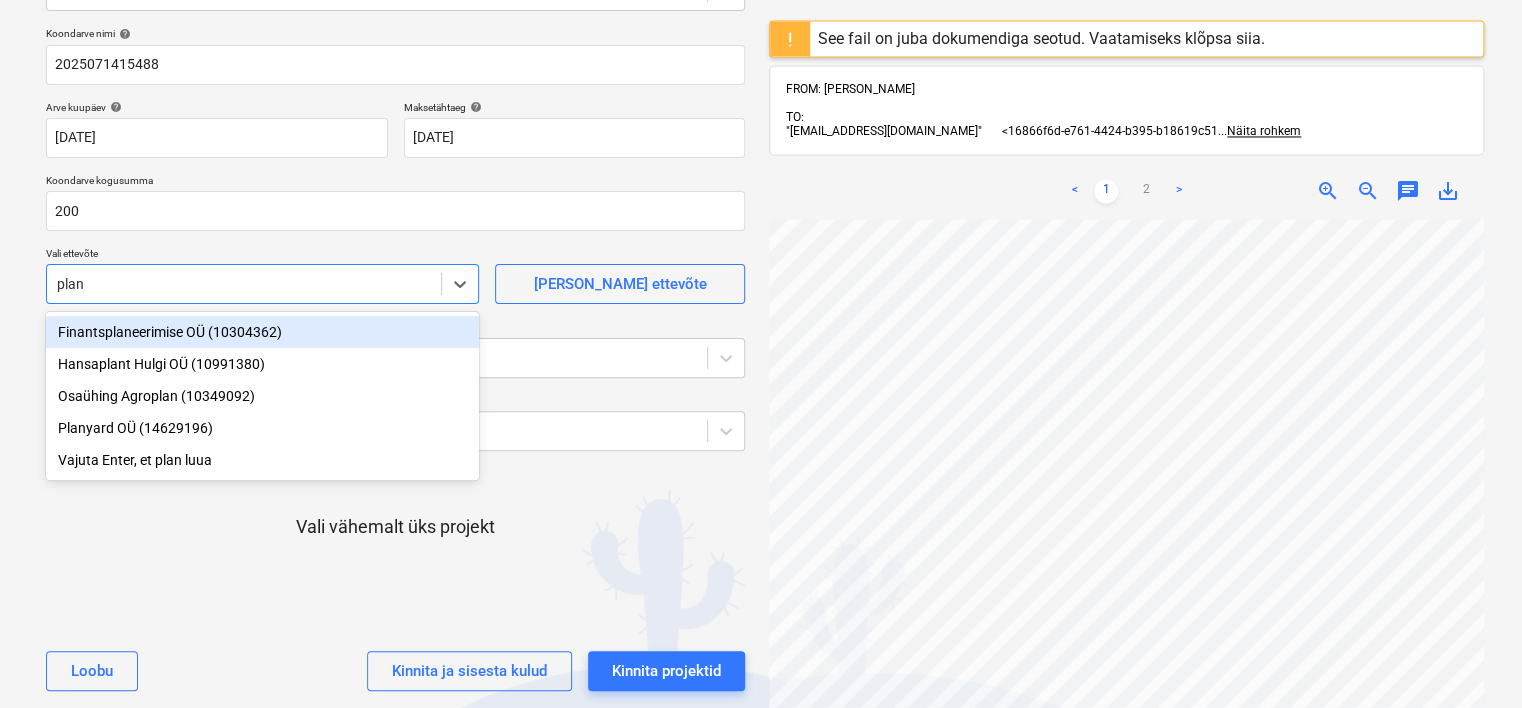 type on "plany" 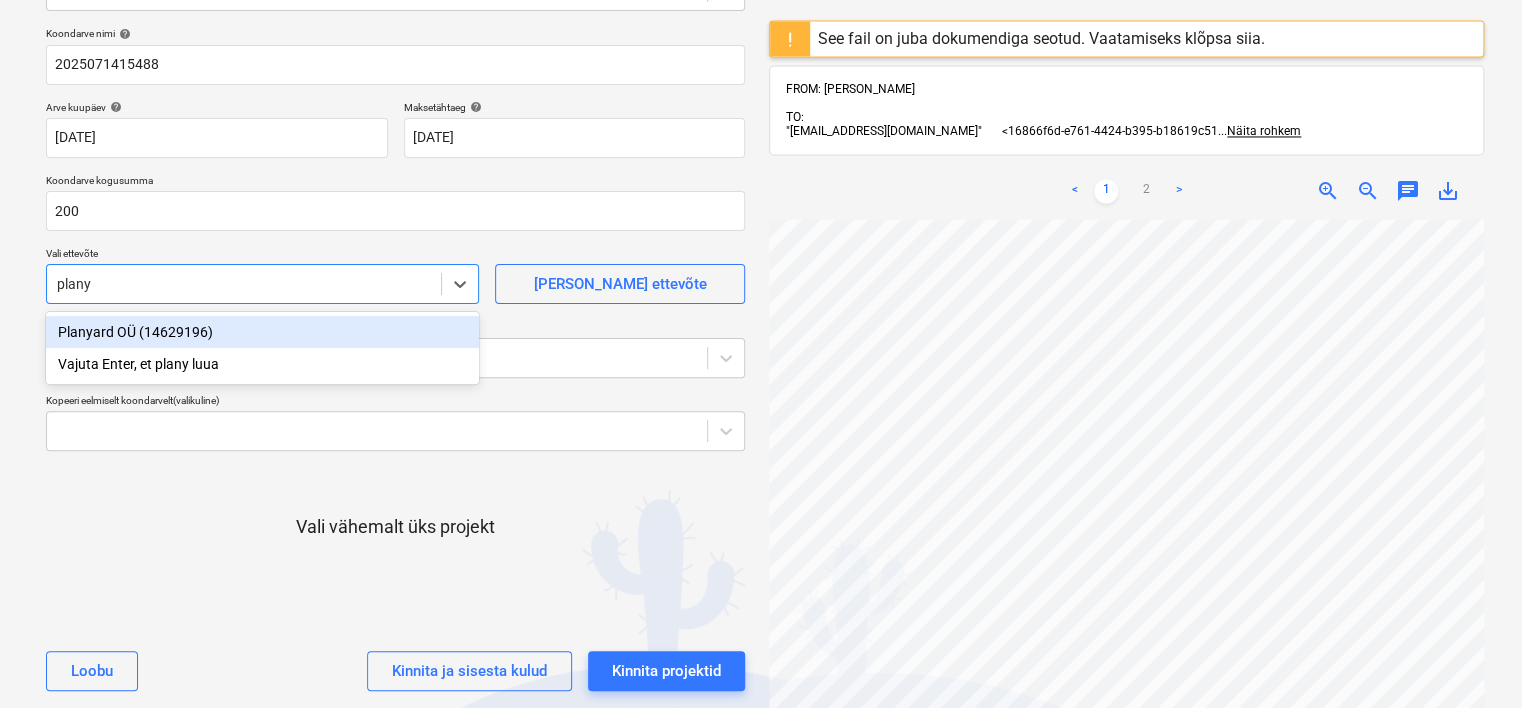 type 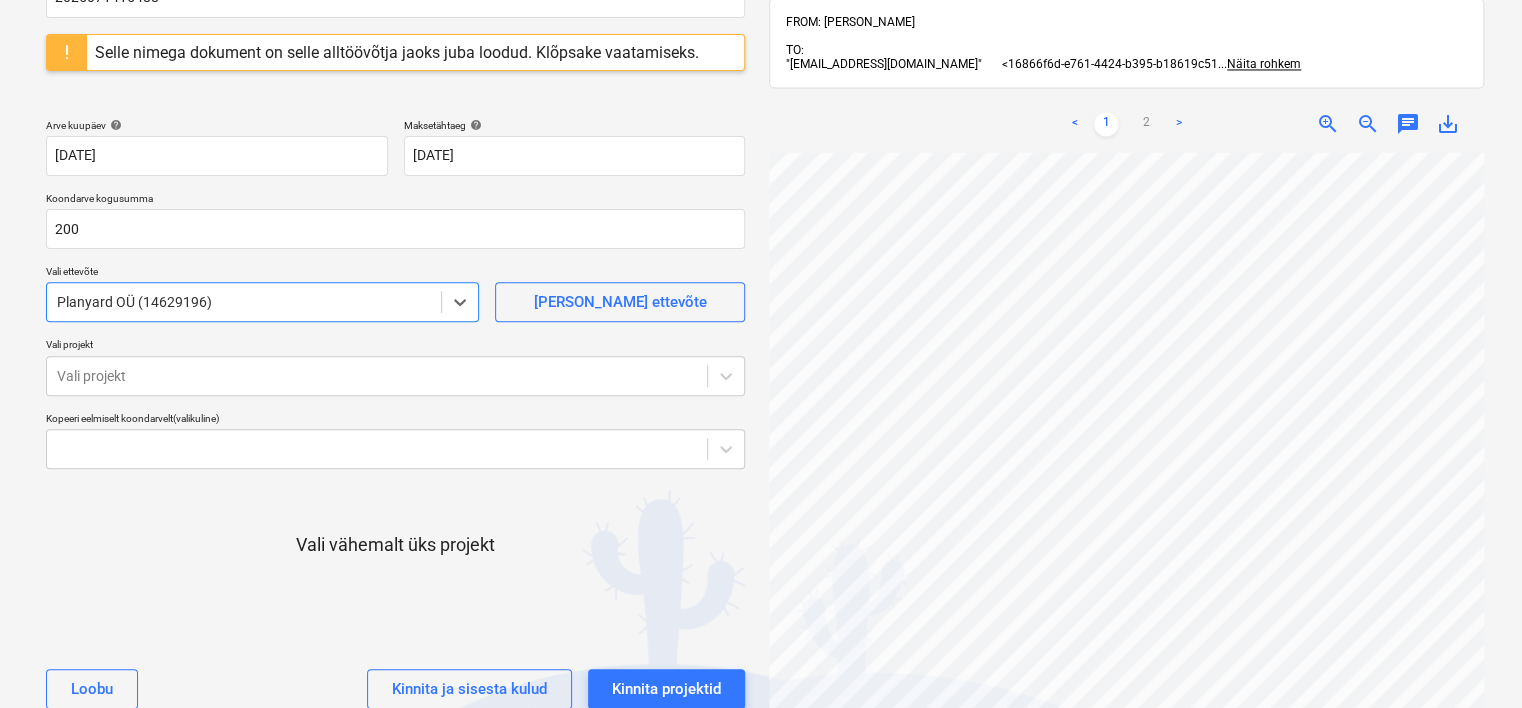 scroll, scrollTop: 197, scrollLeft: 0, axis: vertical 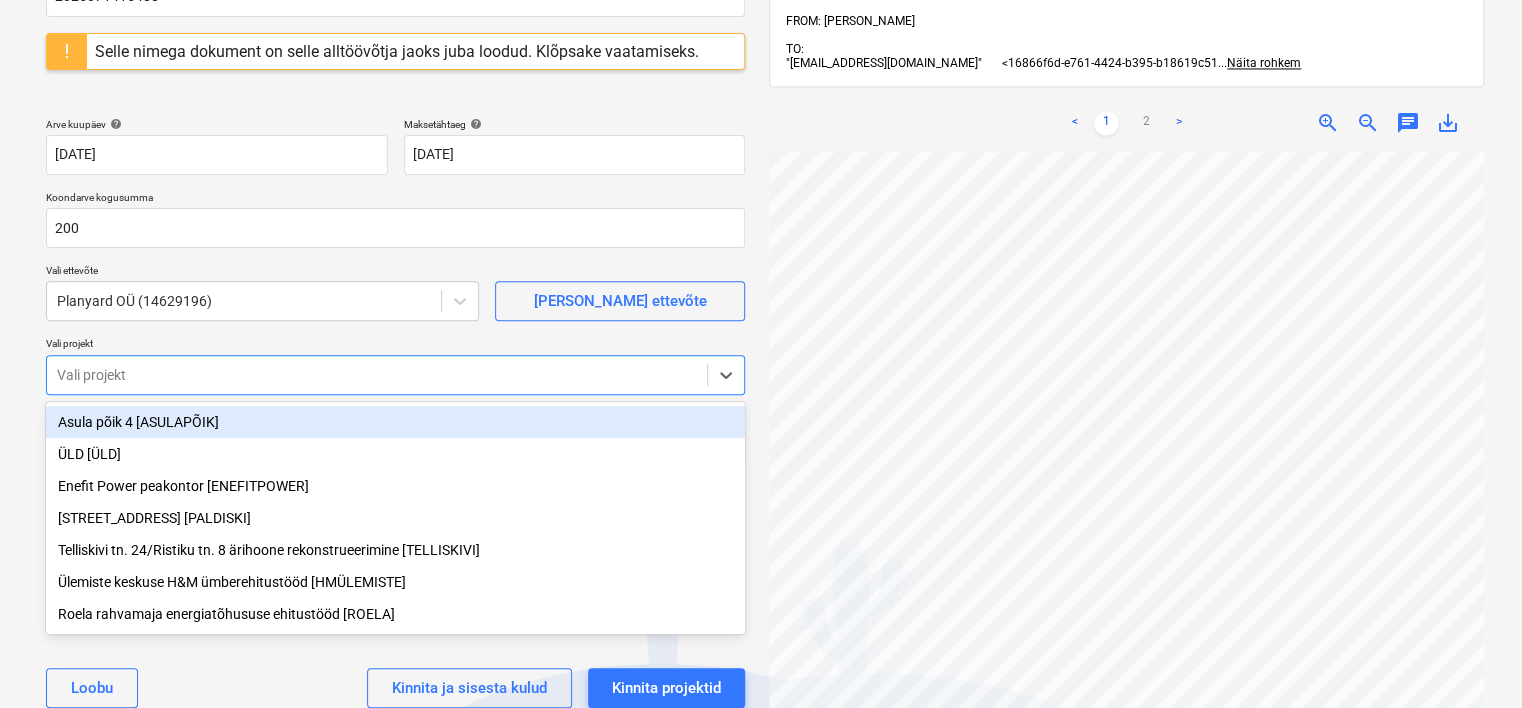click at bounding box center (377, 375) 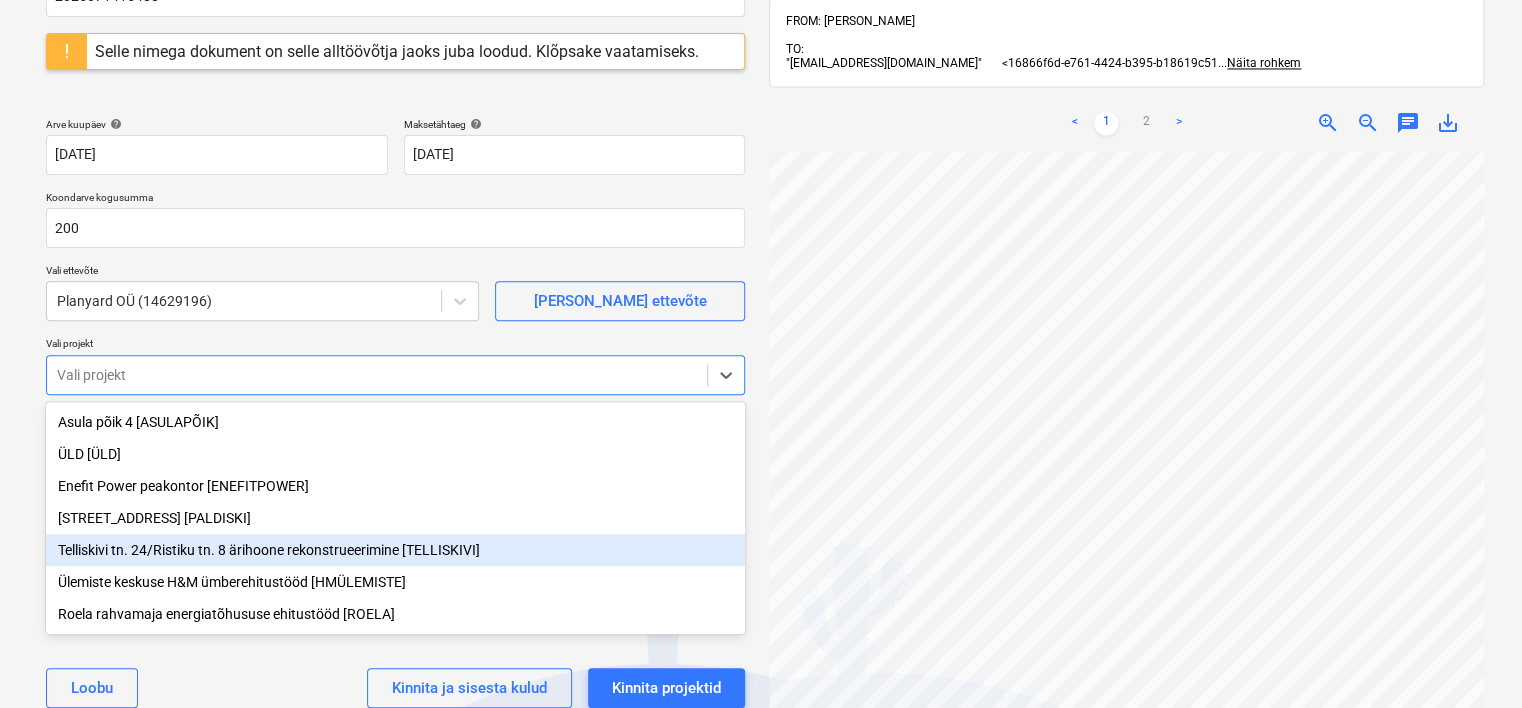 click on "Telliskivi tn. 24/Ristiku tn. 8 ärihoone rekonstrueerimine  [TELLISKIVI]" at bounding box center [395, 550] 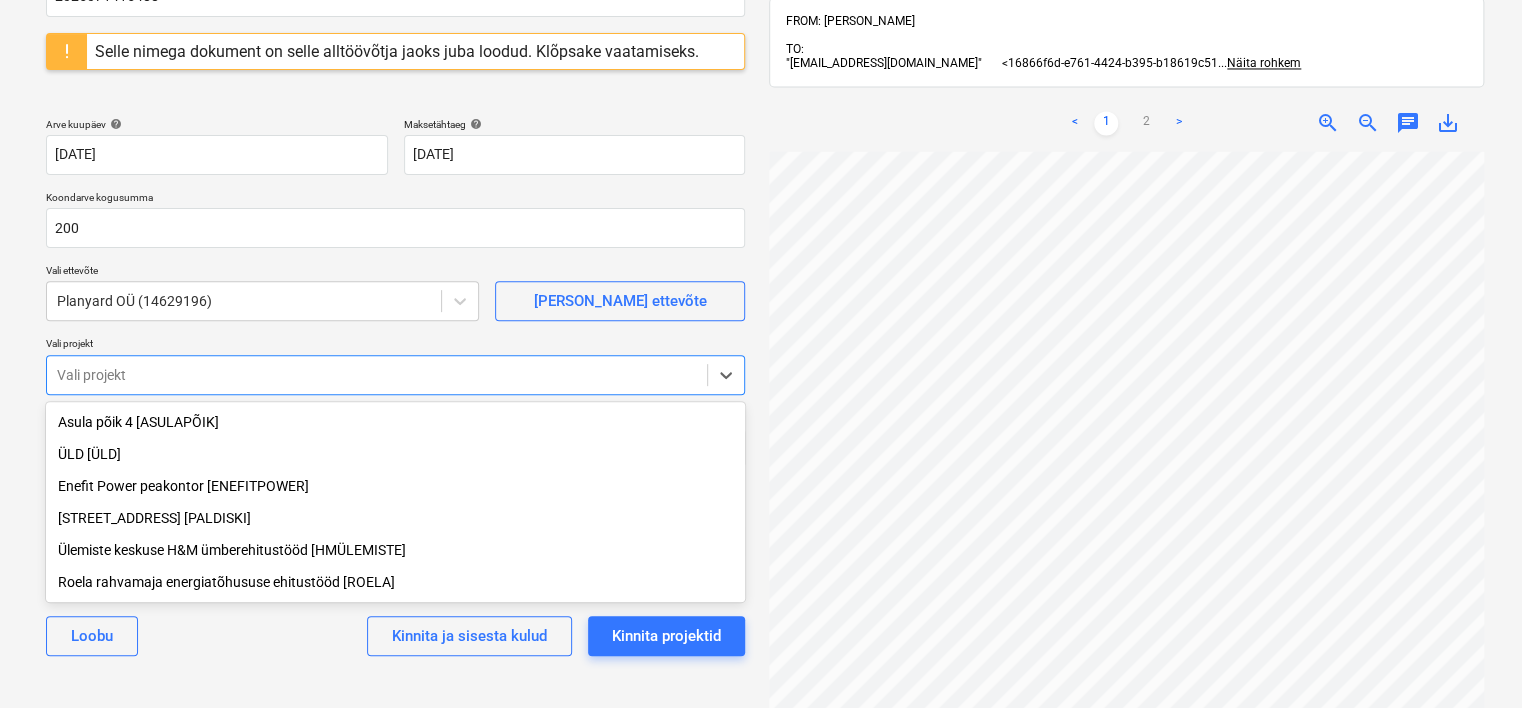 click on "Ülemiste keskuse H&M ümberehitustööd [HMÜLEMISTE]" at bounding box center (395, 550) 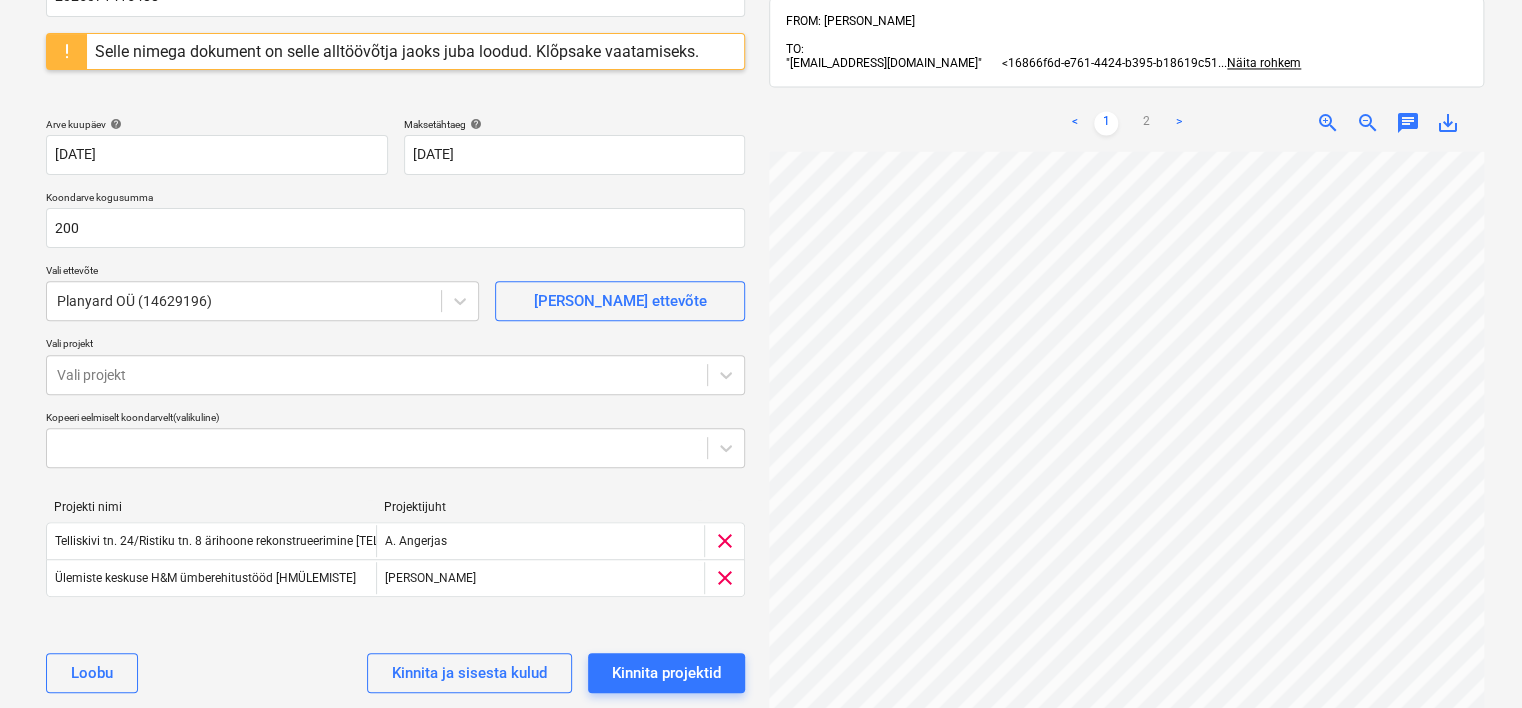 click on "Valige dokumendi tüüp või projekt help Koondarve Koondarve nimi help 2025071415488 Selle nimega dokument on selle alltöövõtja jaoks juba loodud. Klõpsake vaatamiseks. Arve kuupäev help [DATE] 14.07.2025 Press the down arrow key to interact with the calendar and
select a date. Press the question mark key to get the keyboard shortcuts for changing dates. Maksetähtaeg help [DATE] 21.07.2025 Press the down arrow key to interact with the calendar and
select a date. Press the question mark key to get the keyboard shortcuts for changing dates. Koondarve kogusumma 200 Vali ettevõte Planyard OÜ (14629196)  [PERSON_NAME] uus ettevõte Vali projekt Vali projekt Kopeeri eelmiselt koondarvelt  (valikuline) Projekti nimi Projektijuht [GEOGRAPHIC_DATA] tn. 24/Ristiku tn. 8 ärihoone rekonstrueerimine  [TELLISKIVI] A. Angerjas clear Ülemiste keskuse H&M ümberehitustööd [HMÜLEMISTE] [PERSON_NAME] clear Please wait [PERSON_NAME] ja sisesta kulud Kinnita projektid invoice_202507...pdf clear add sort TO: ...  ...  < 1" at bounding box center [761, 331] 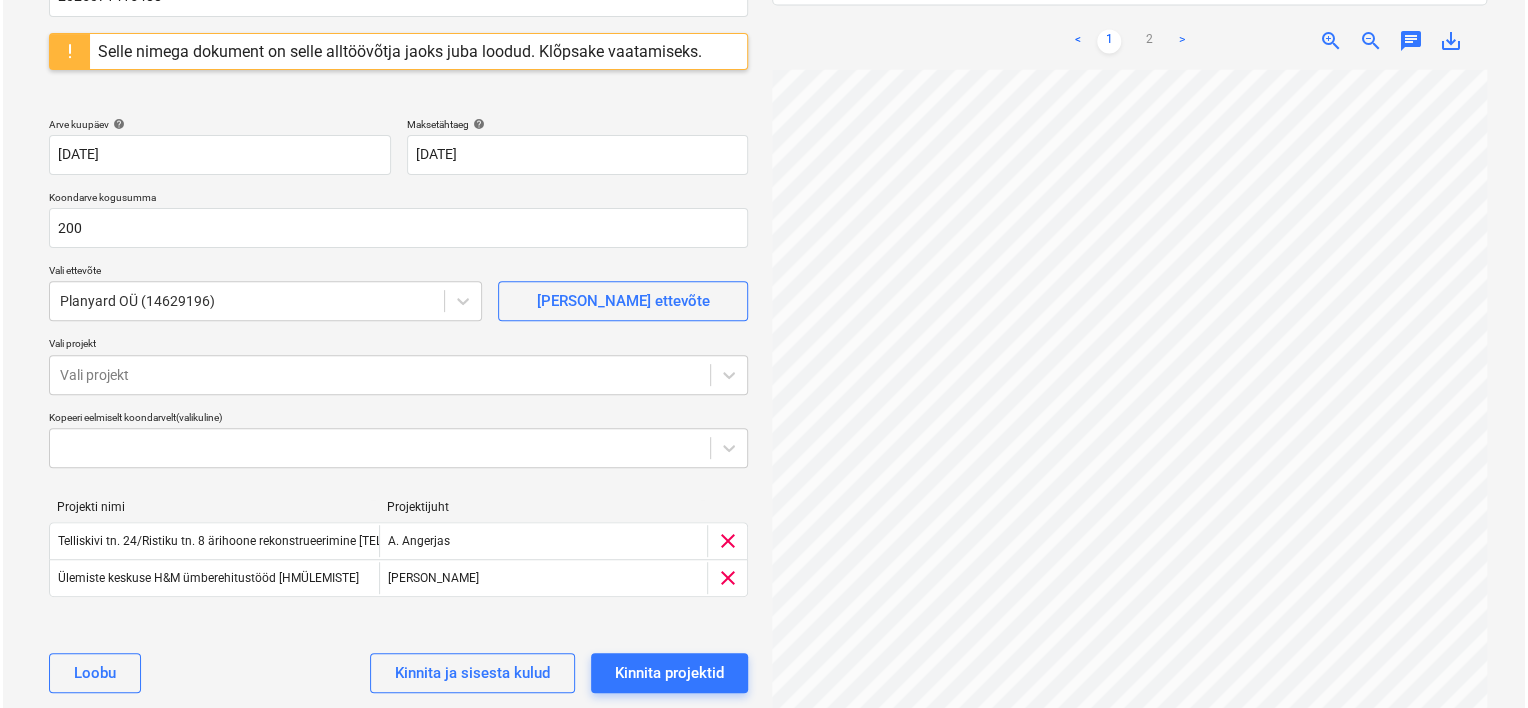 scroll, scrollTop: 296, scrollLeft: 0, axis: vertical 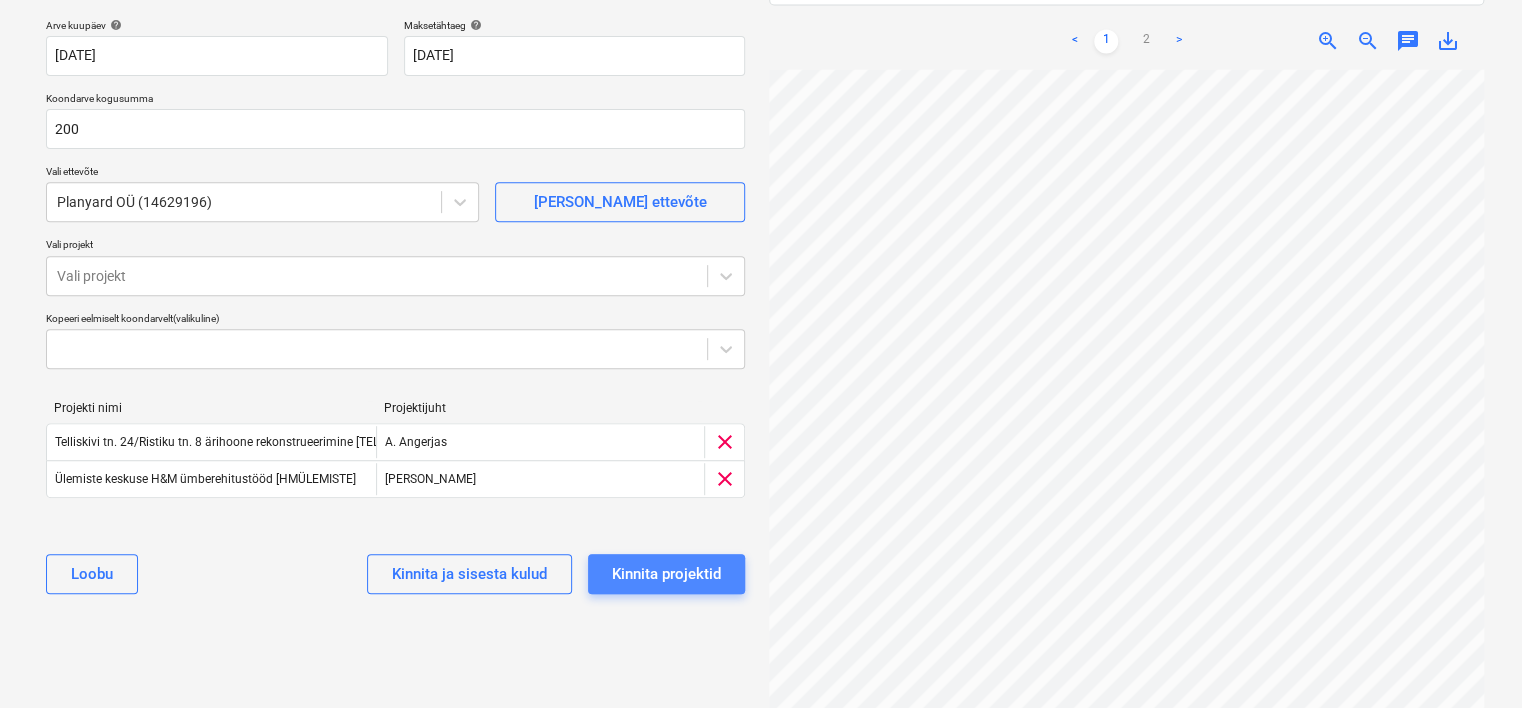 click on "Kinnita projektid" at bounding box center (666, 574) 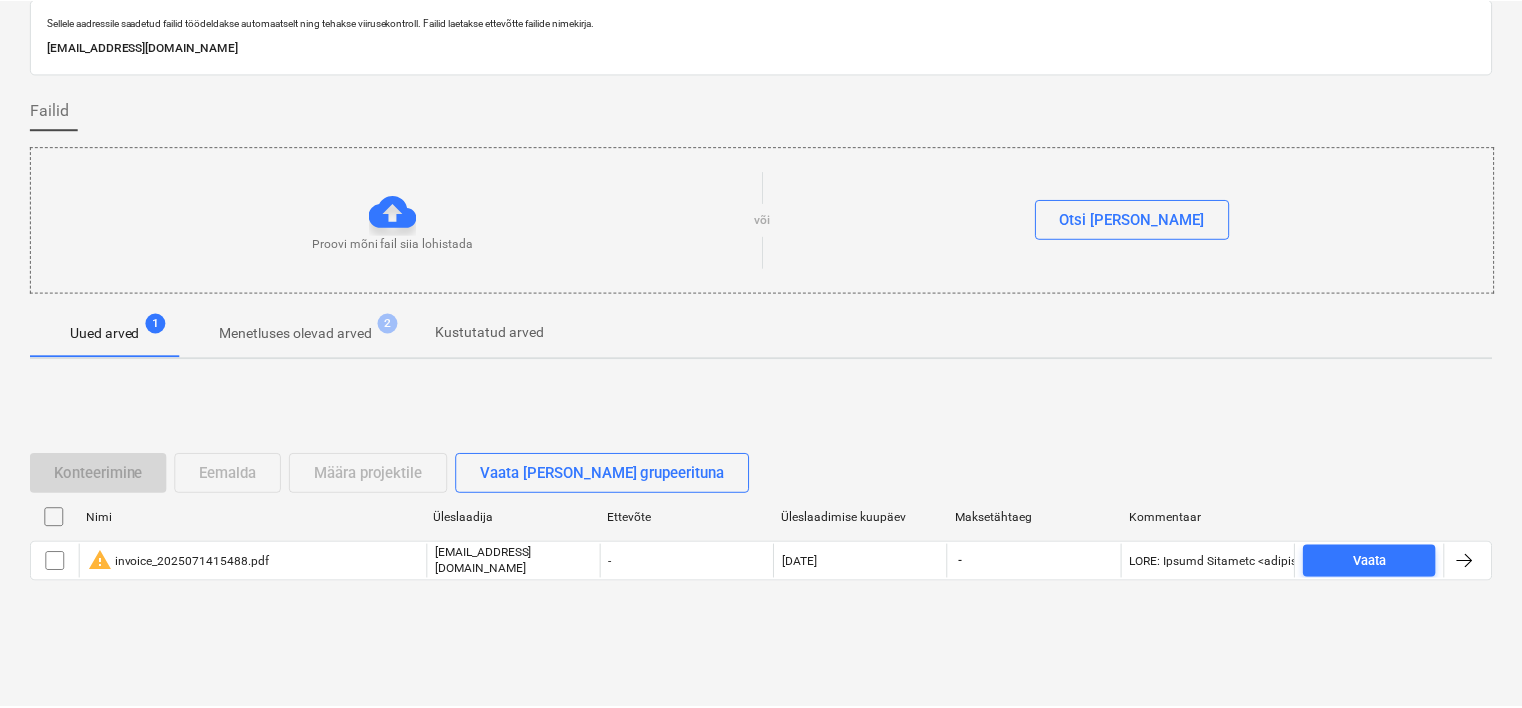 scroll, scrollTop: 66, scrollLeft: 0, axis: vertical 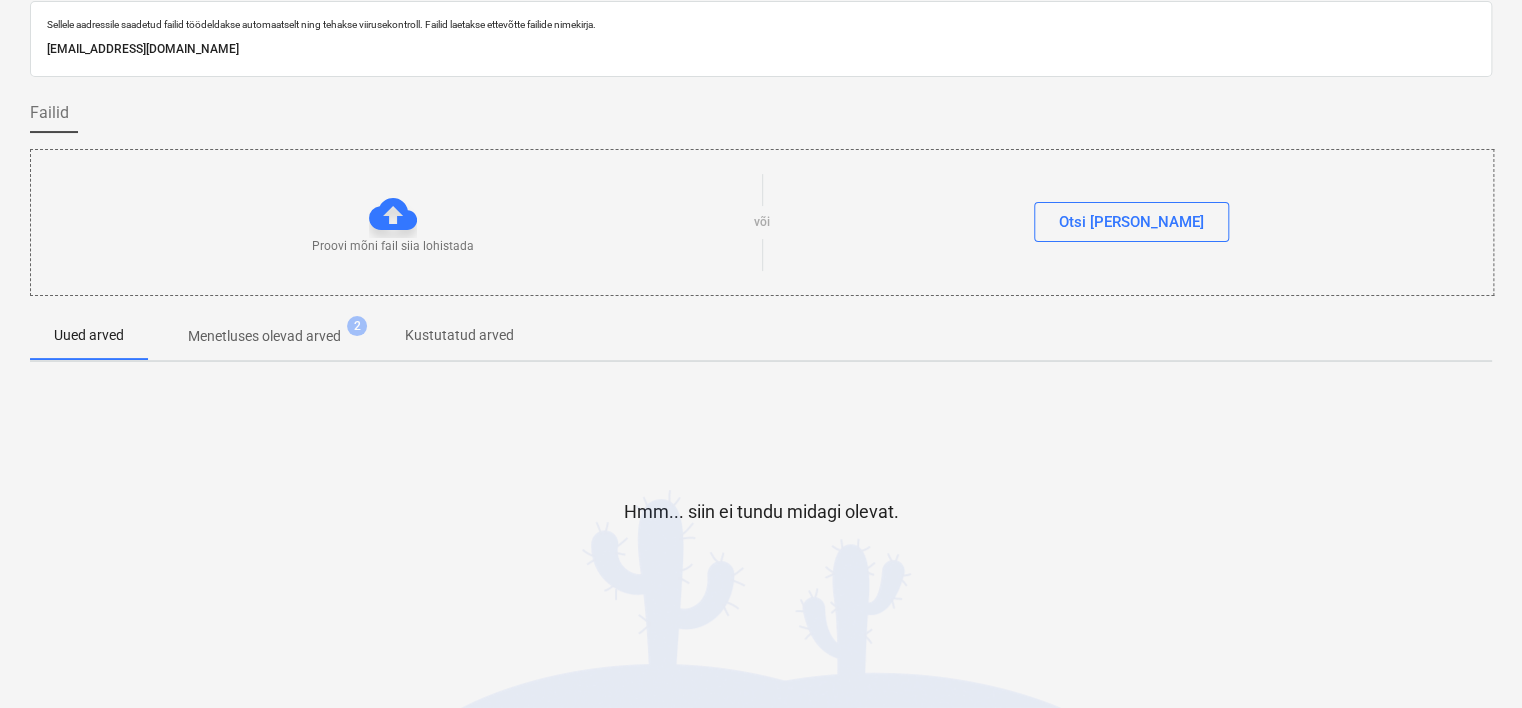 click on "Hmm... siin ei tundu midagi olevat." at bounding box center [761, 528] 